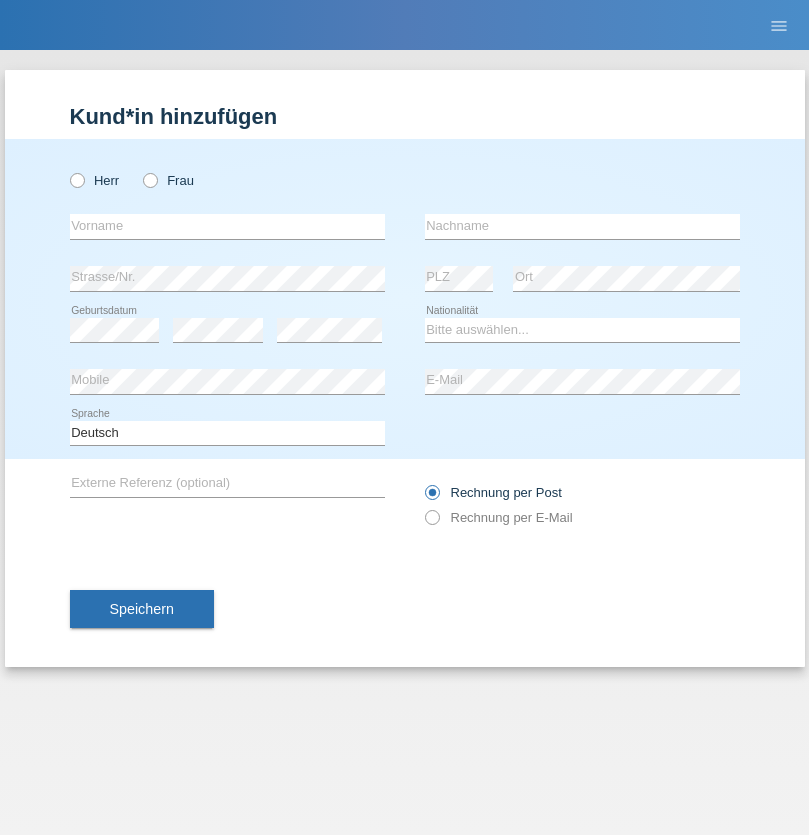 scroll, scrollTop: 0, scrollLeft: 0, axis: both 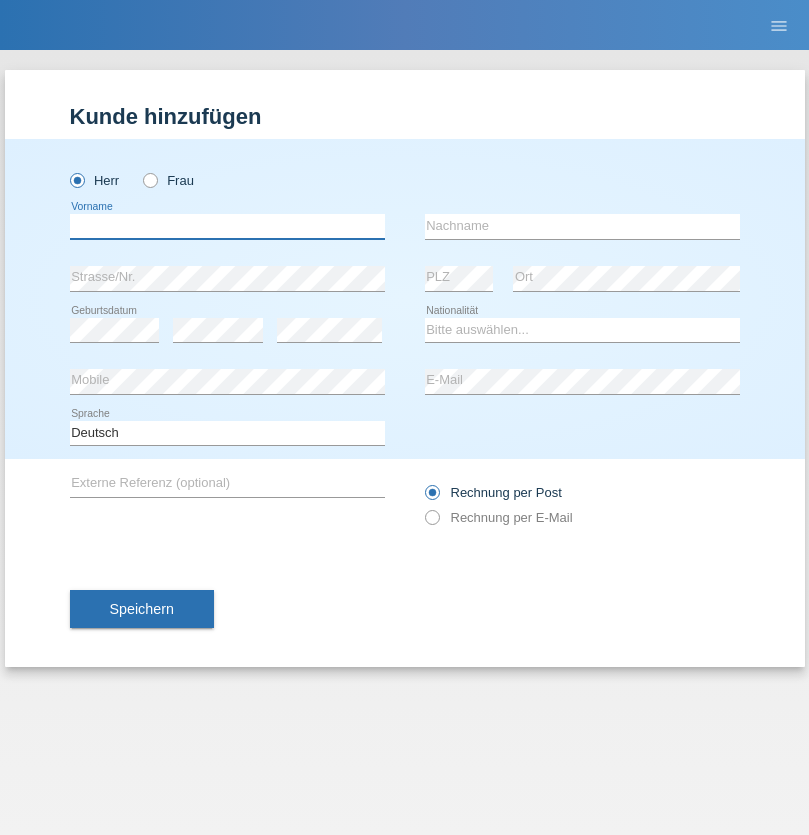 click at bounding box center (227, 226) 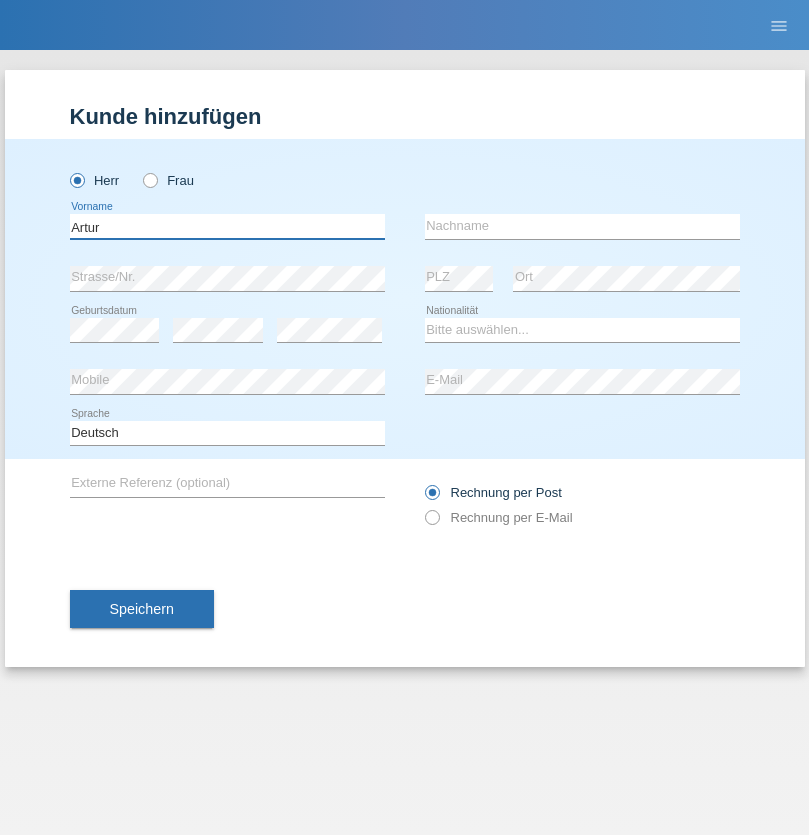 type on "Artur" 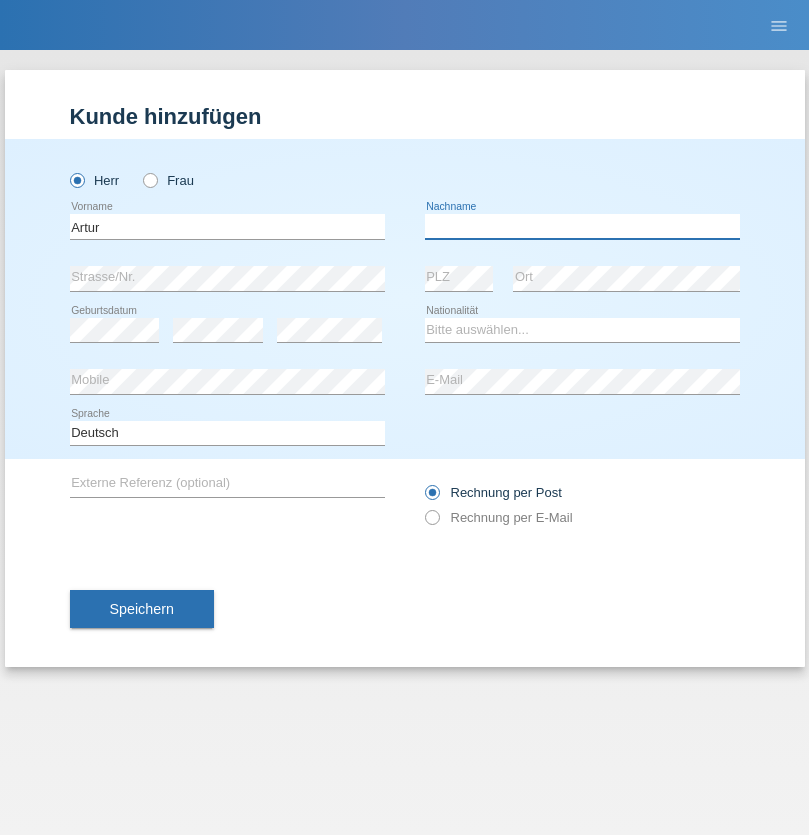 click at bounding box center [582, 226] 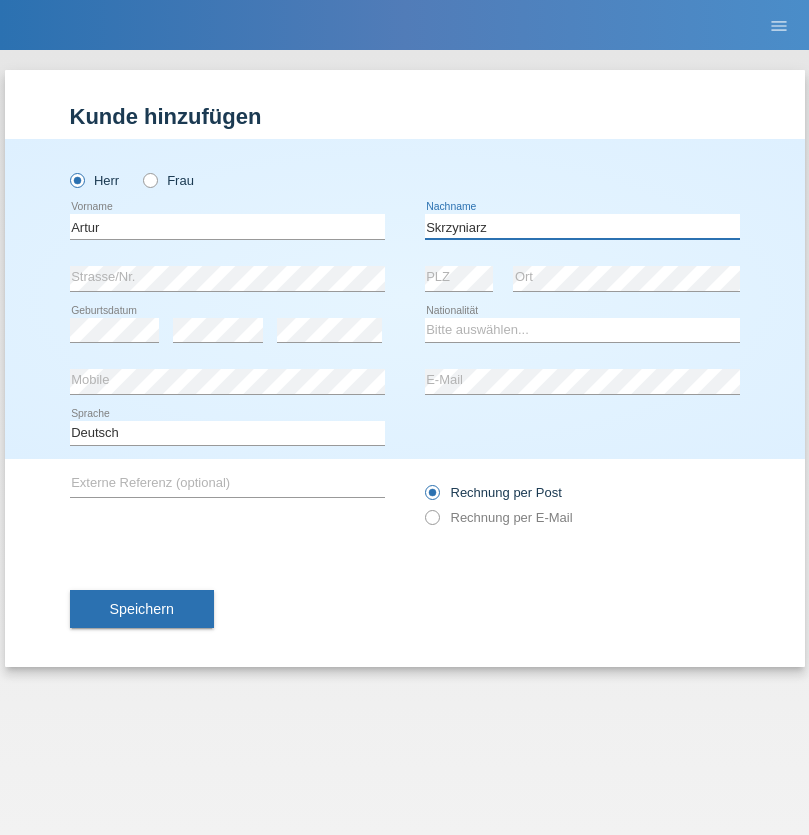 type on "Skrzyniarz" 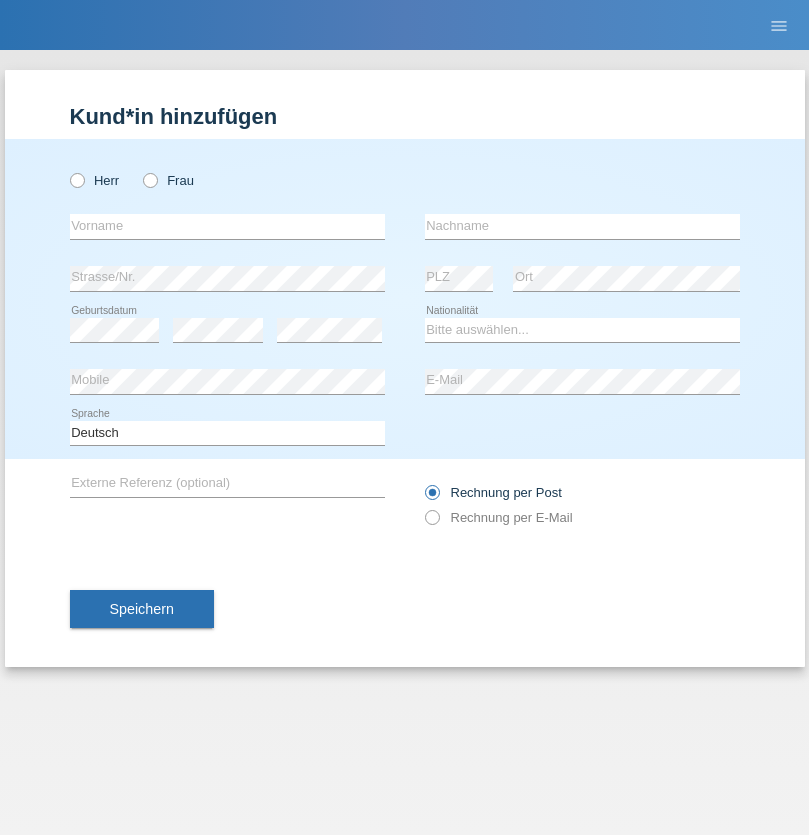 scroll, scrollTop: 0, scrollLeft: 0, axis: both 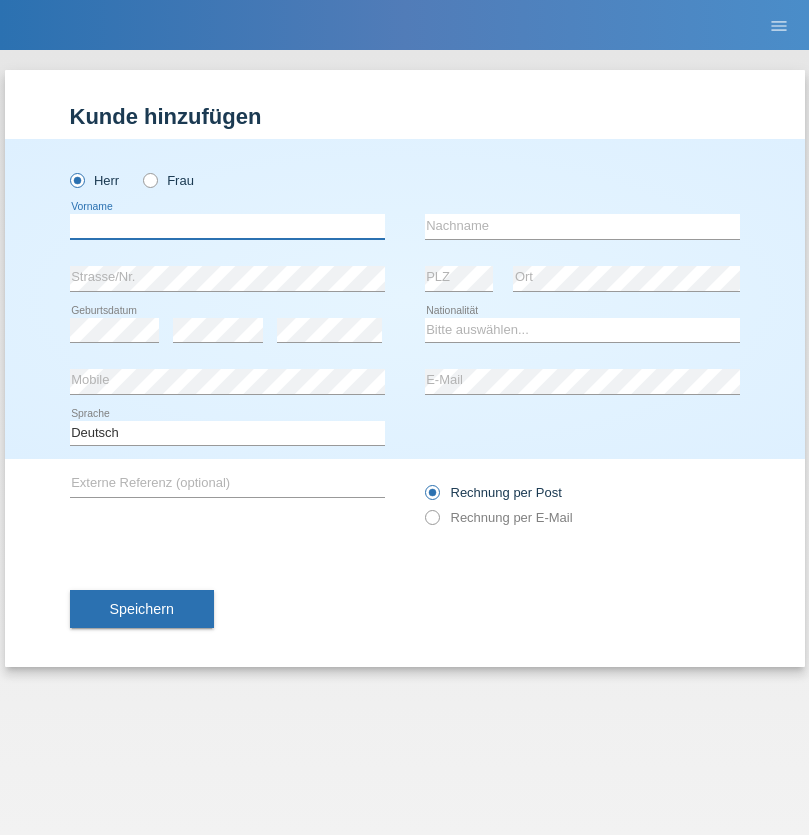 click at bounding box center (227, 226) 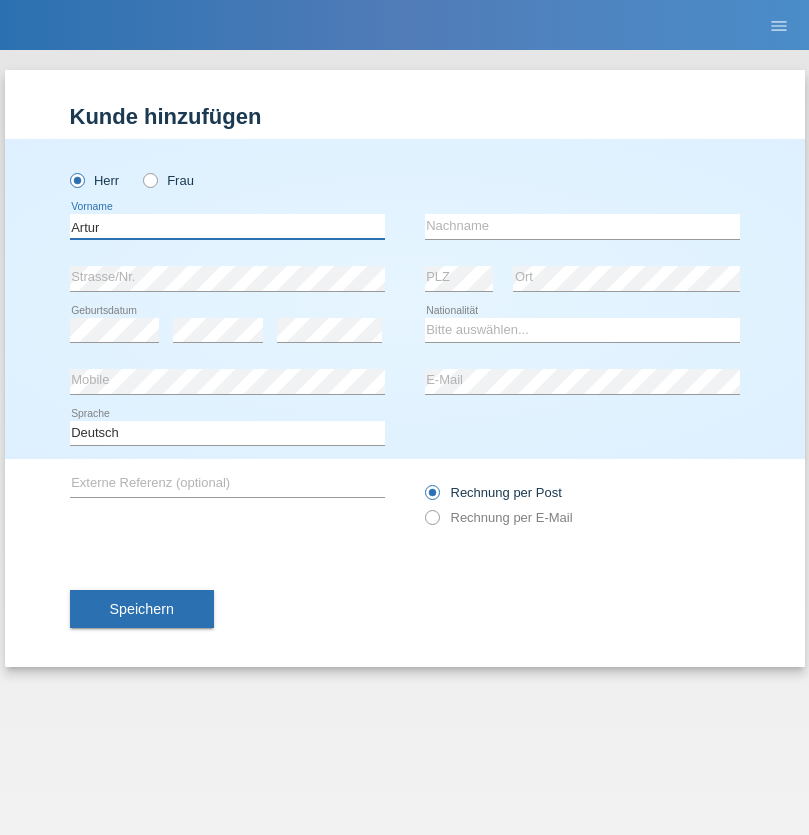 type on "Artur" 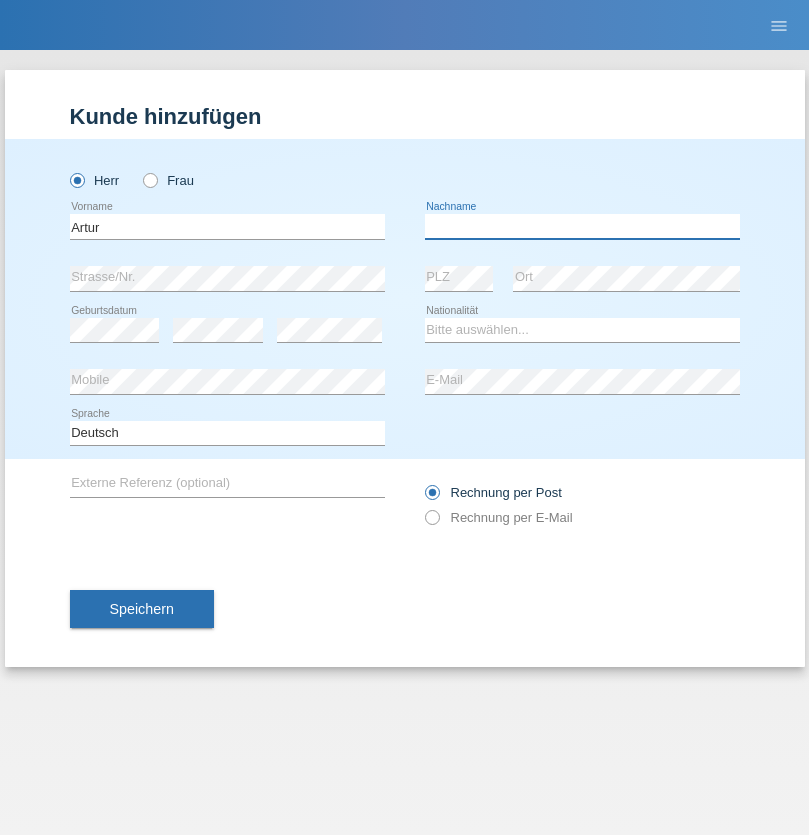 click at bounding box center [582, 226] 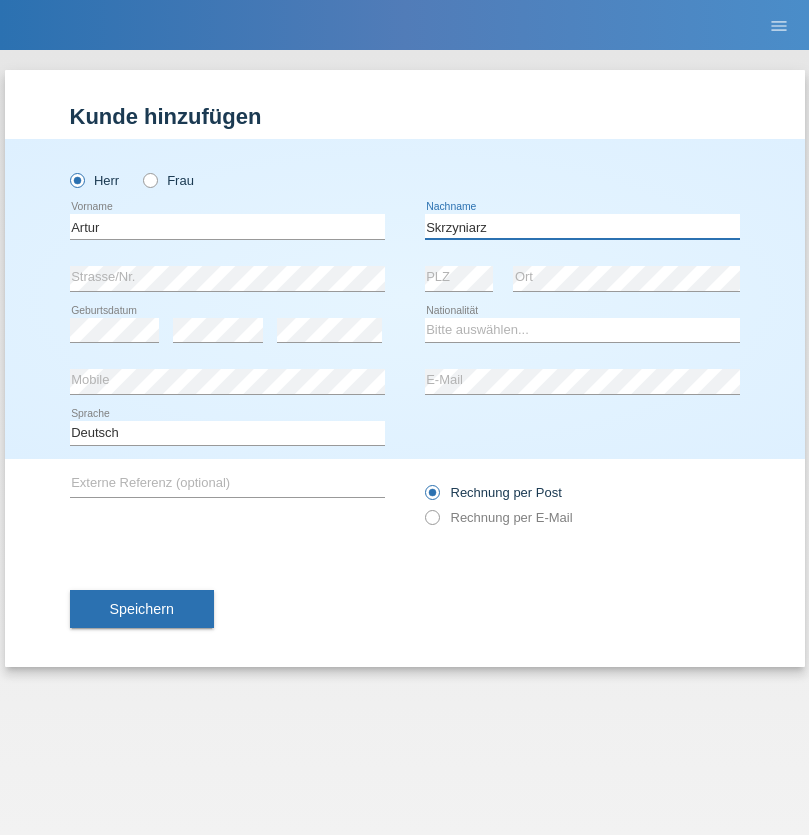 type on "Skrzyniarz" 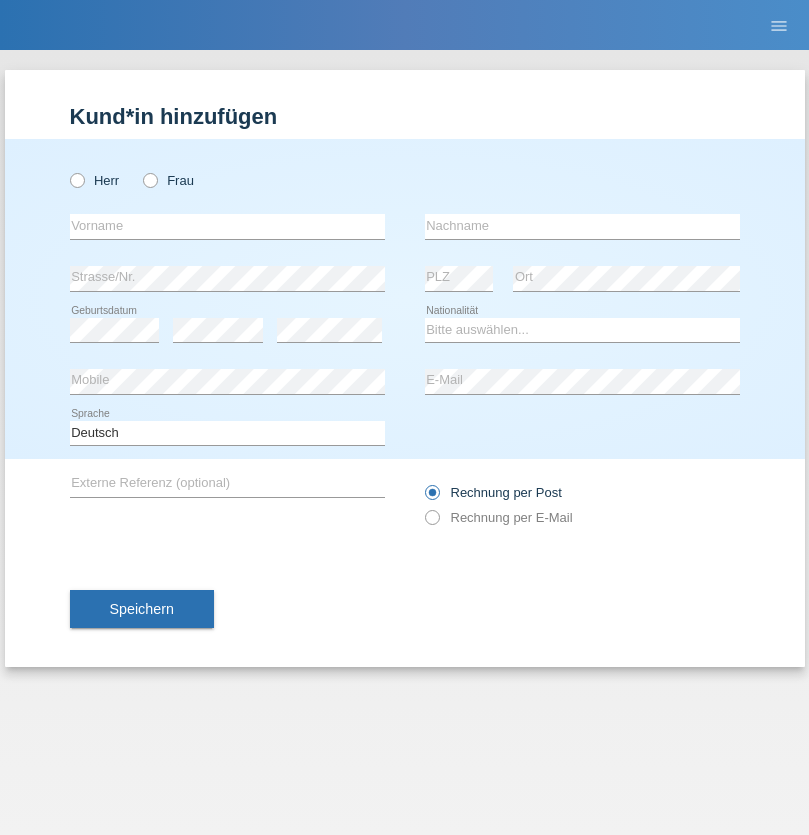scroll, scrollTop: 0, scrollLeft: 0, axis: both 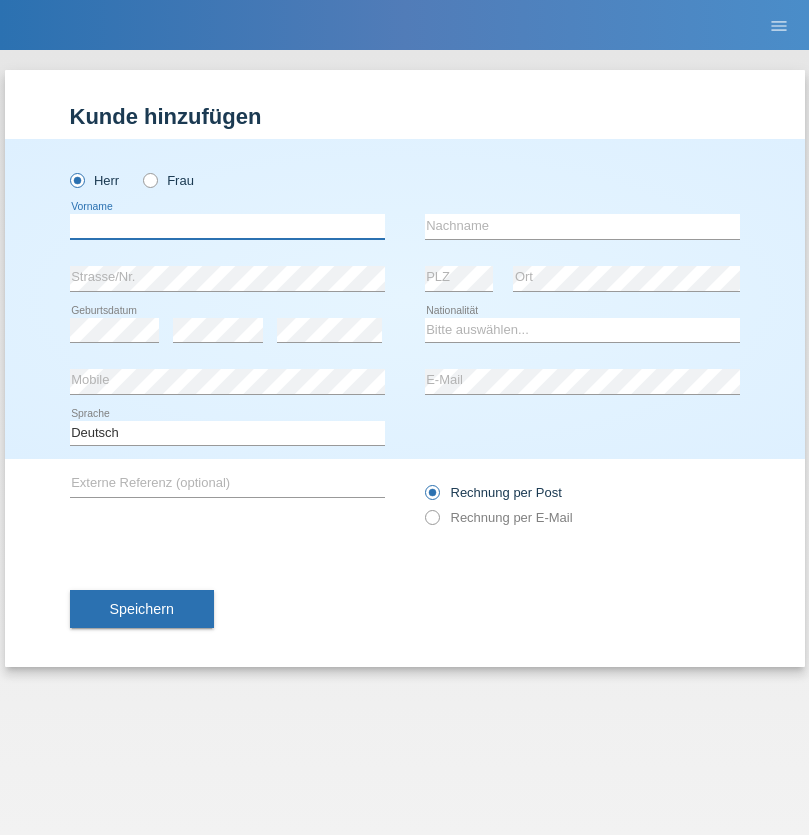 click at bounding box center [227, 226] 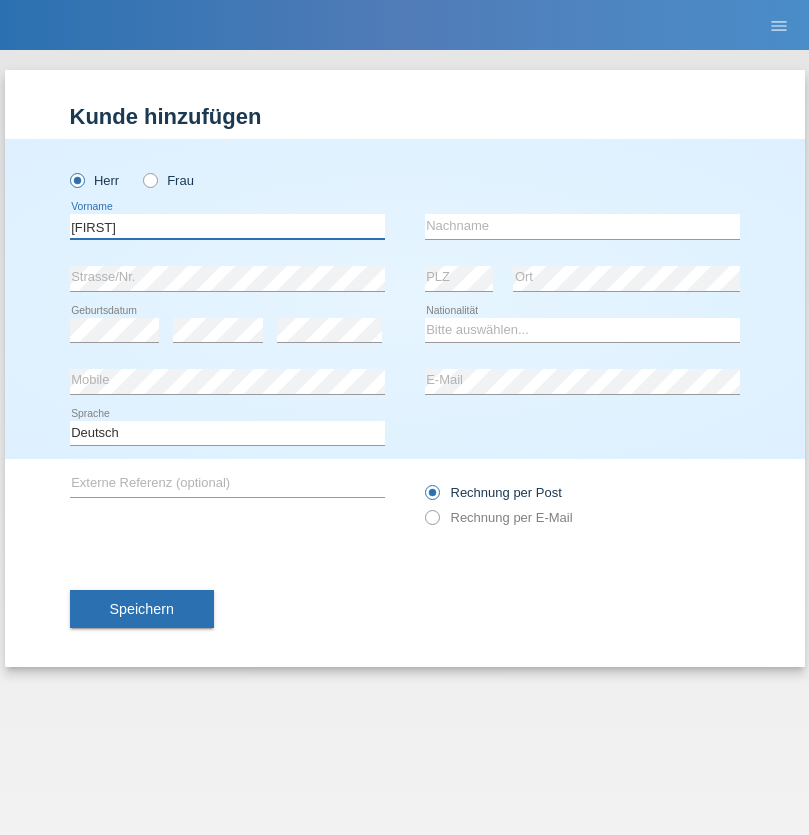 type on "[FIRST]" 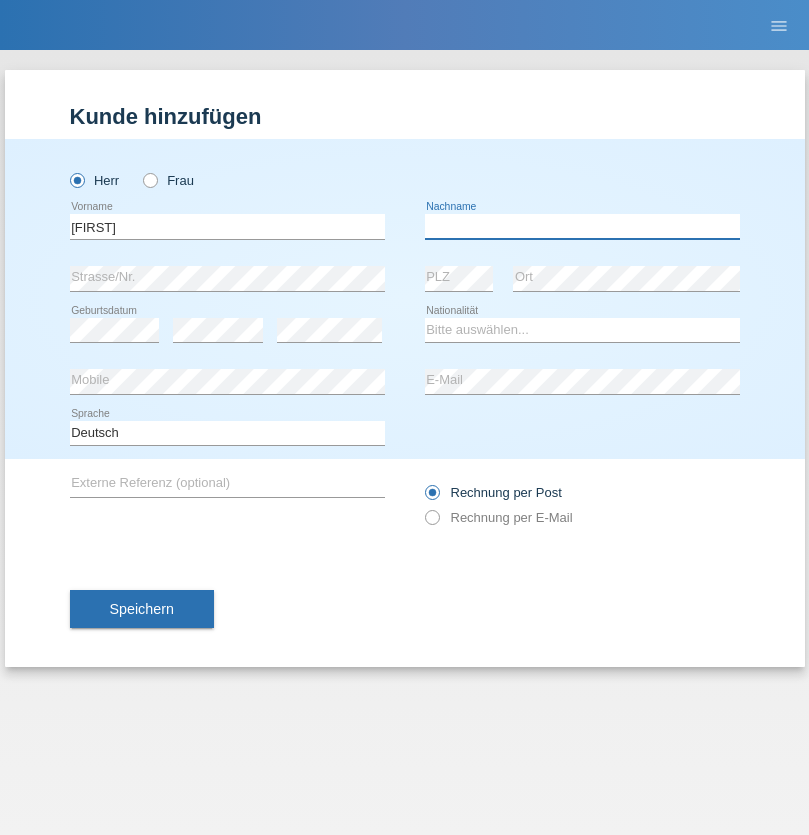 click at bounding box center [582, 226] 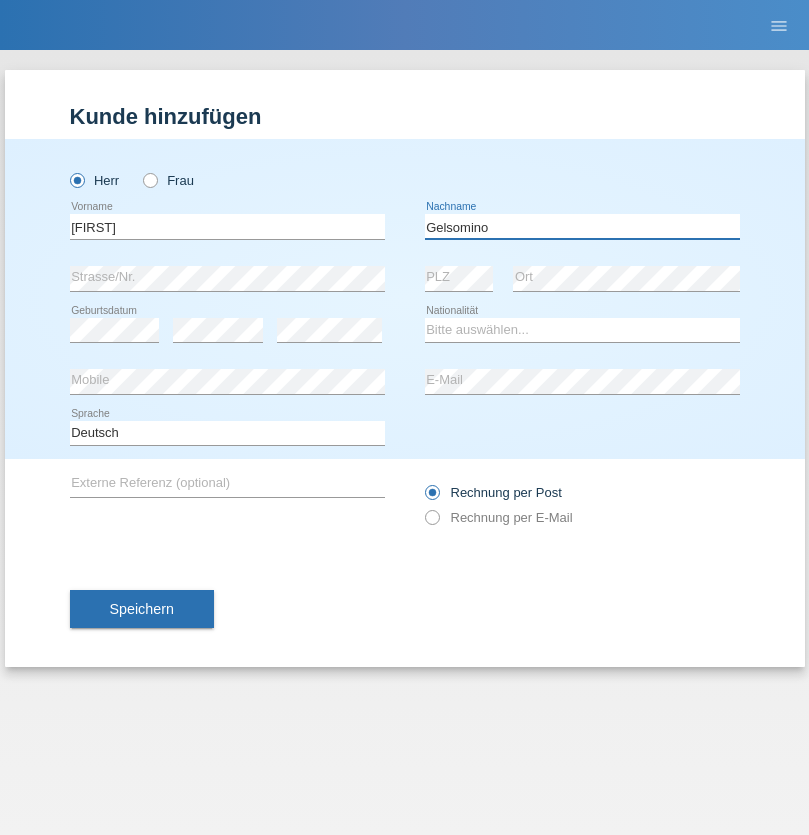 type on "Gelsomino" 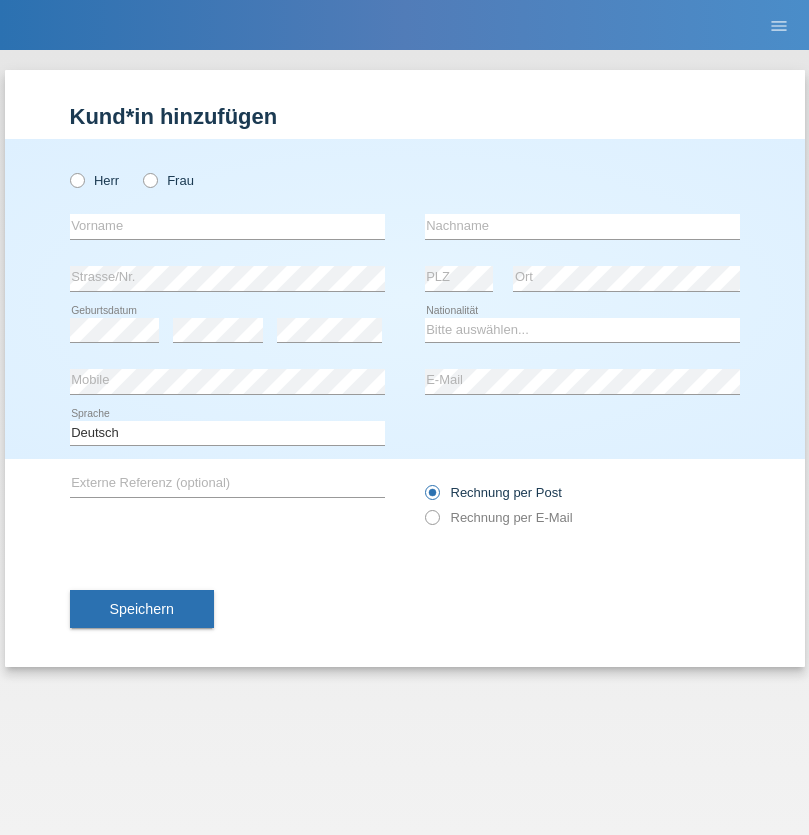 scroll, scrollTop: 0, scrollLeft: 0, axis: both 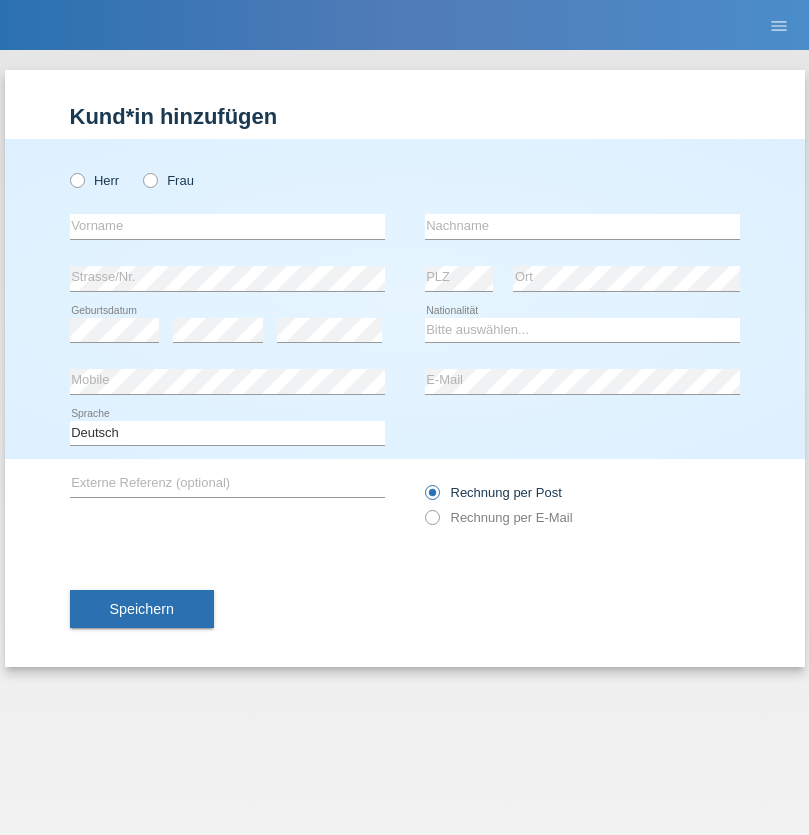 radio on "true" 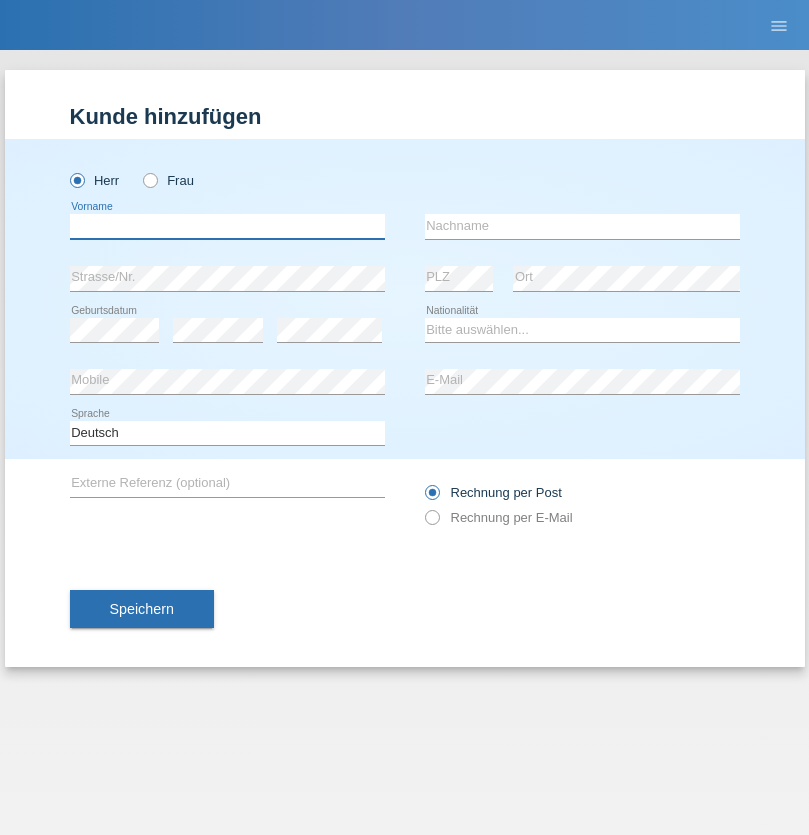 click at bounding box center (227, 226) 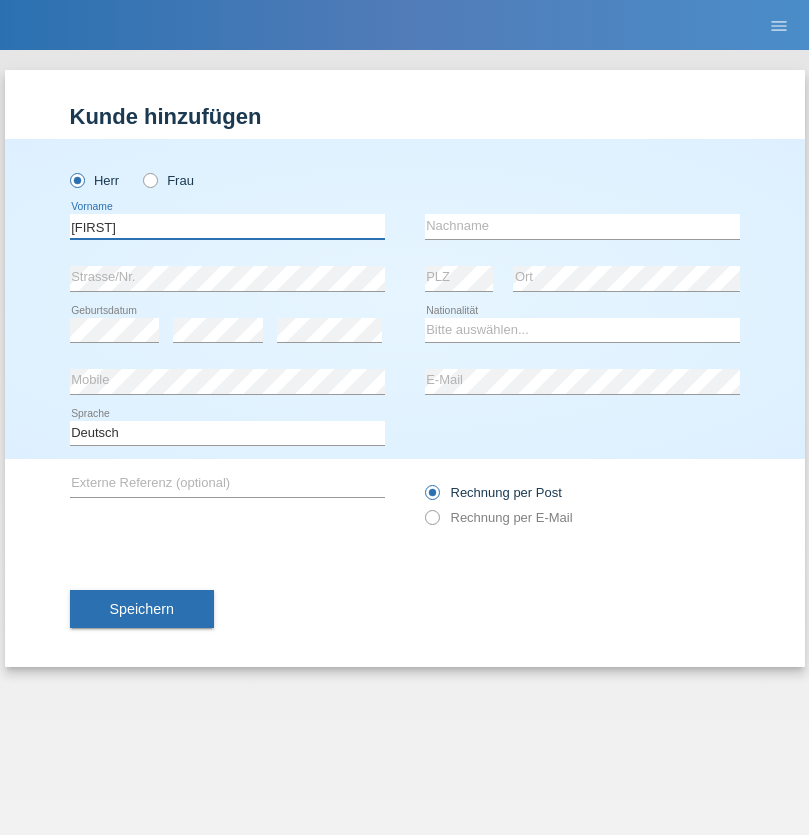 type on "[FIRST]" 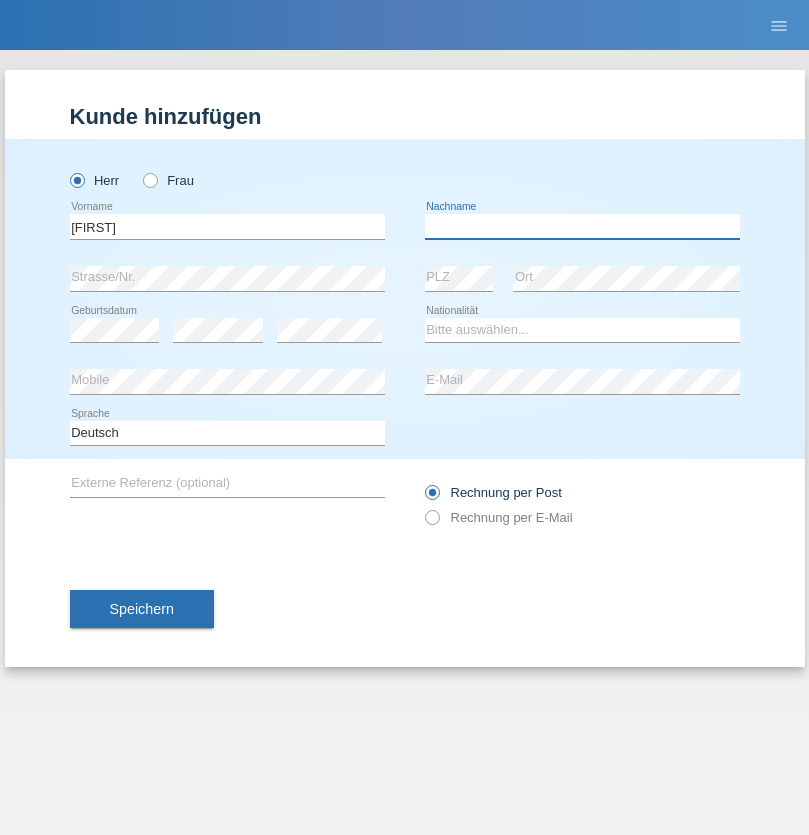 click at bounding box center [582, 226] 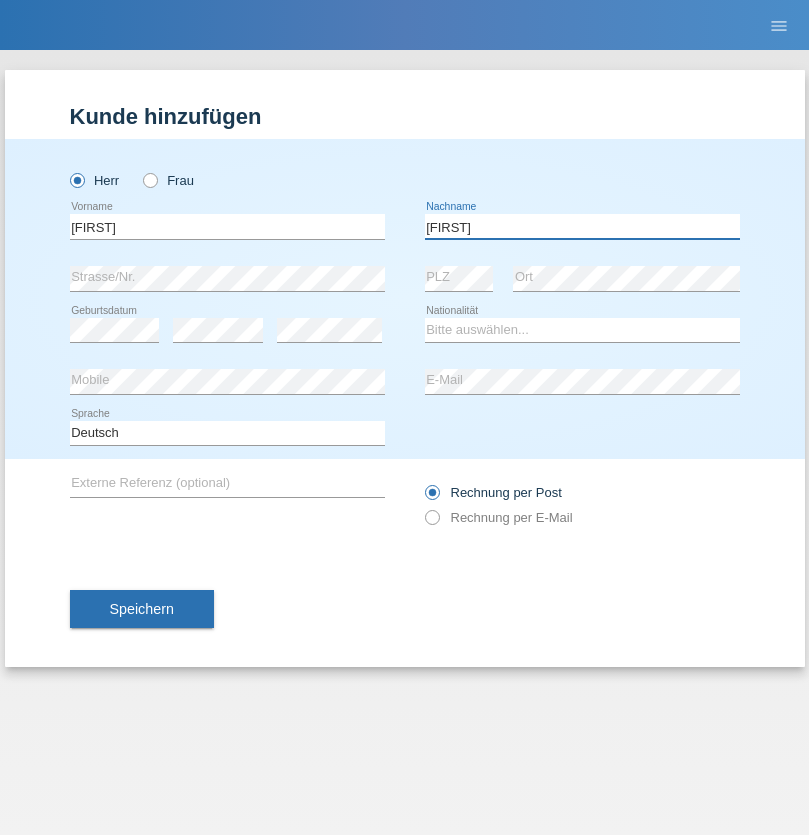 type on "Ayaz" 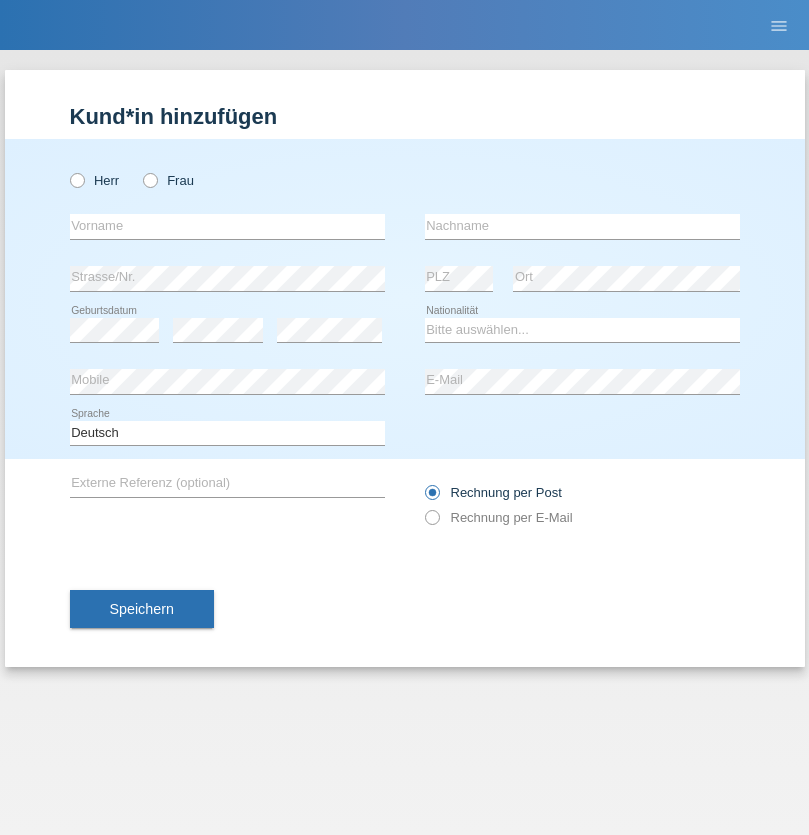scroll, scrollTop: 0, scrollLeft: 0, axis: both 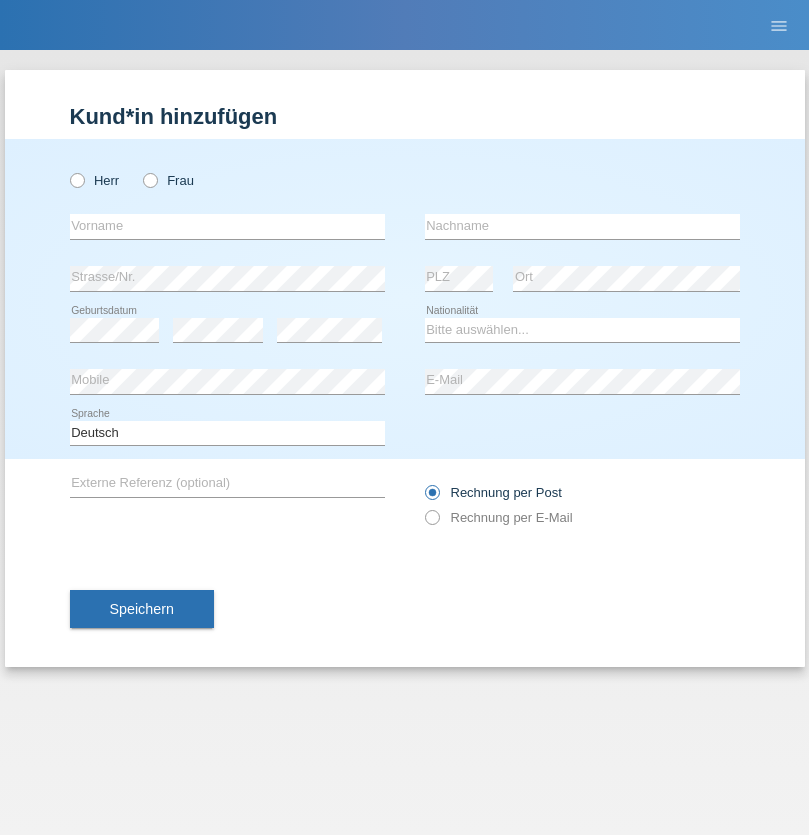 radio on "true" 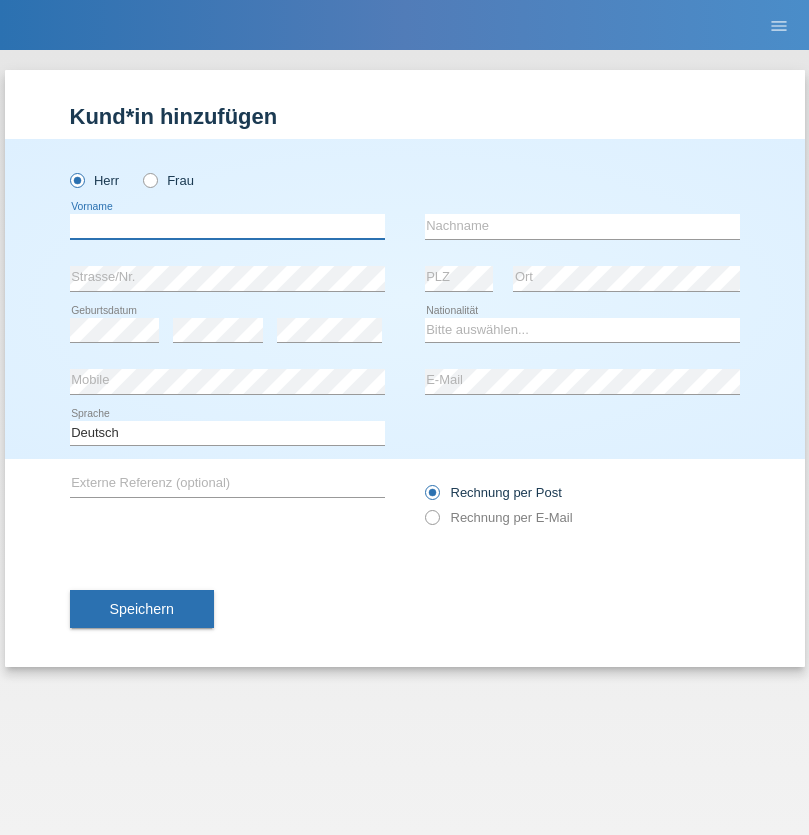 click at bounding box center [227, 226] 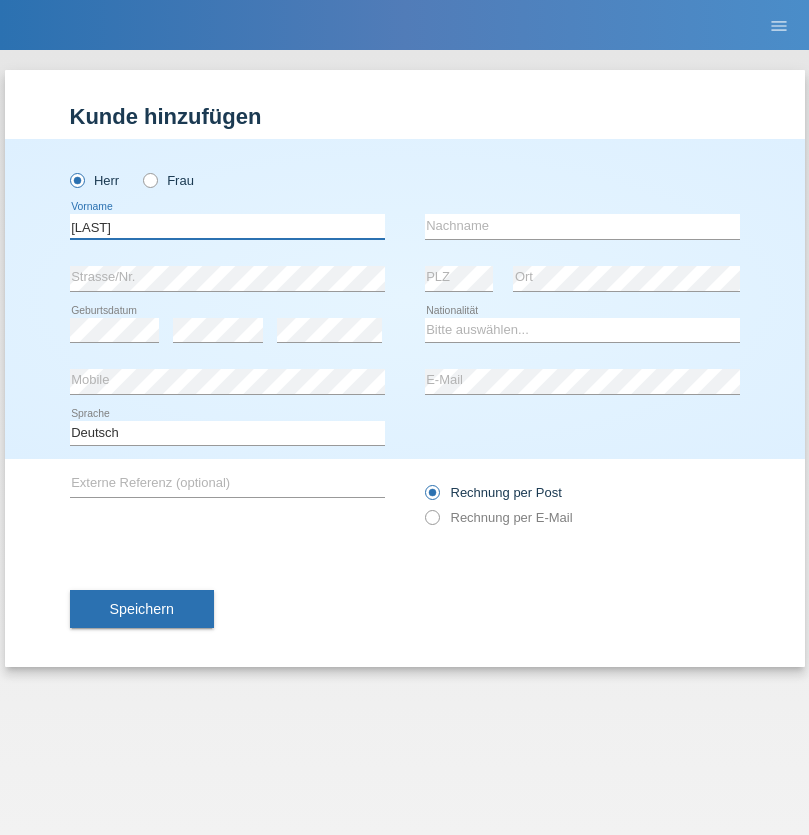 type on "Baran" 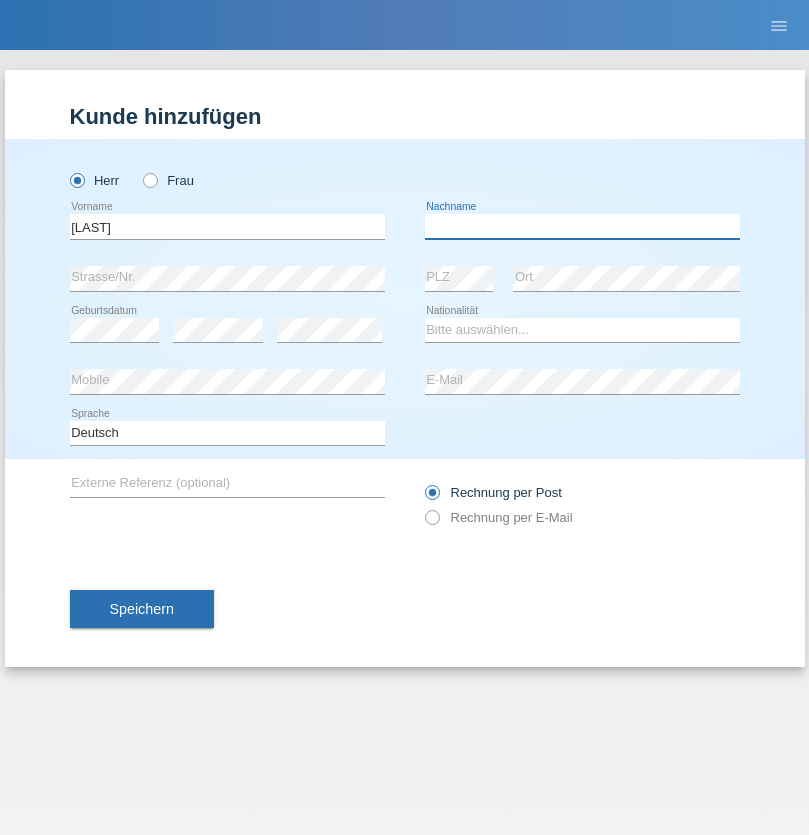 click at bounding box center [582, 226] 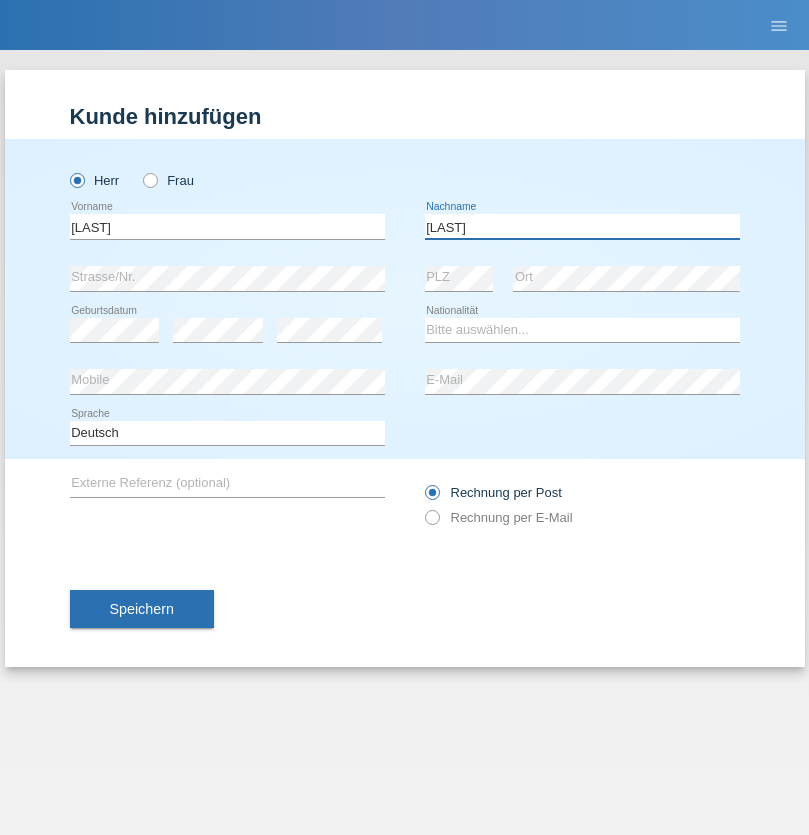 type on "Ayaz" 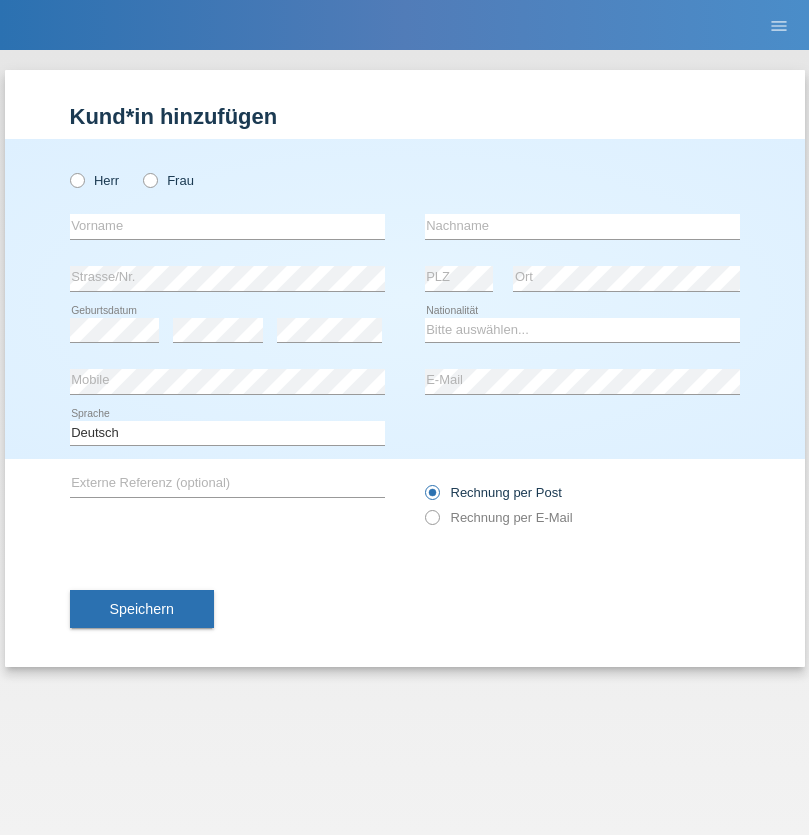 scroll, scrollTop: 0, scrollLeft: 0, axis: both 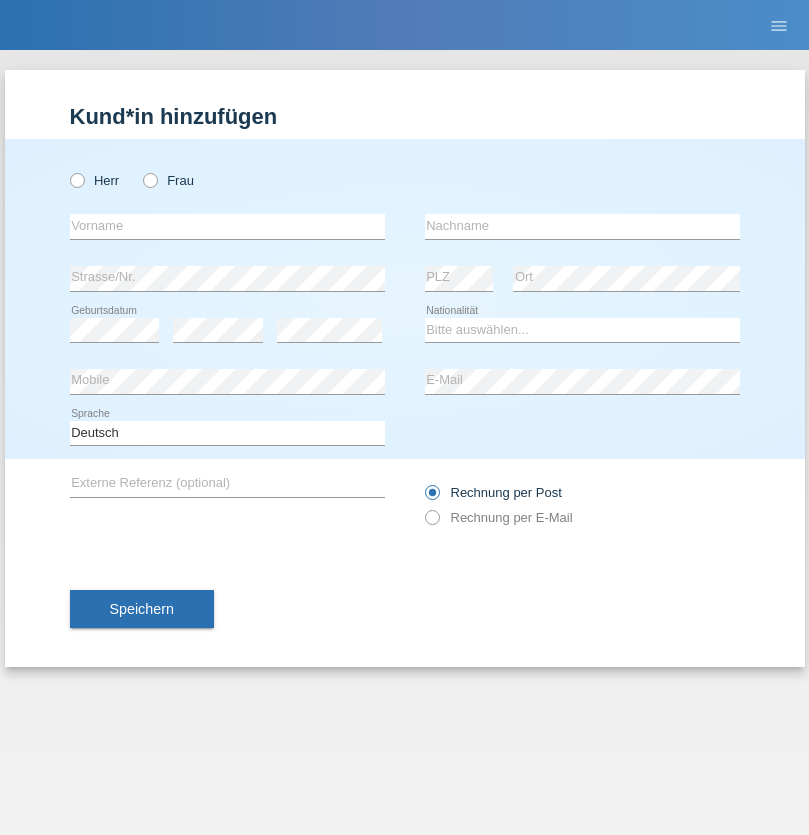 radio on "true" 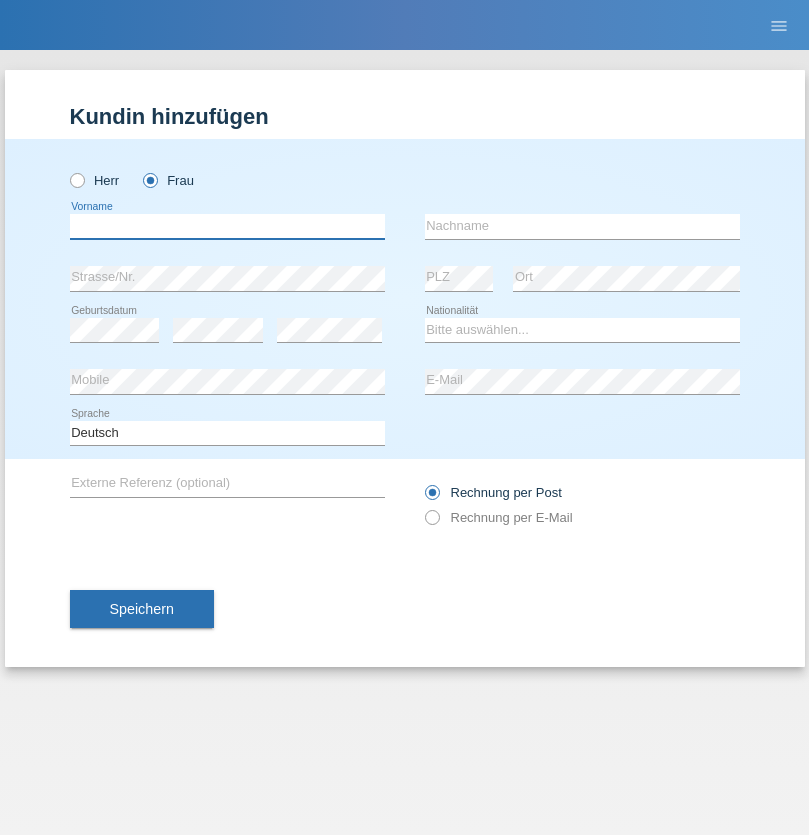 click at bounding box center [227, 226] 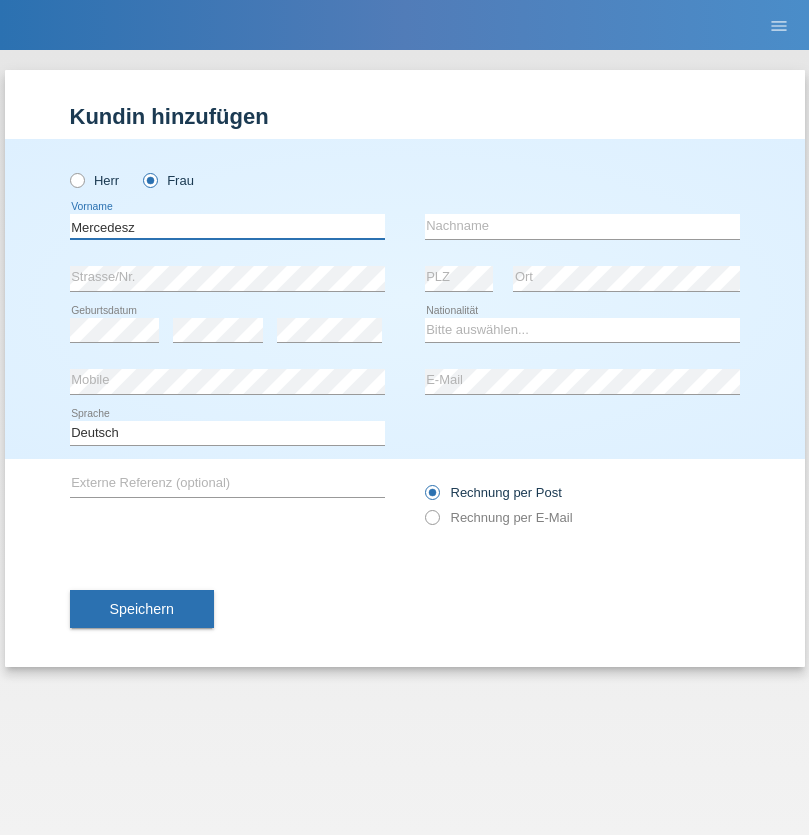 type on "Mercedesz" 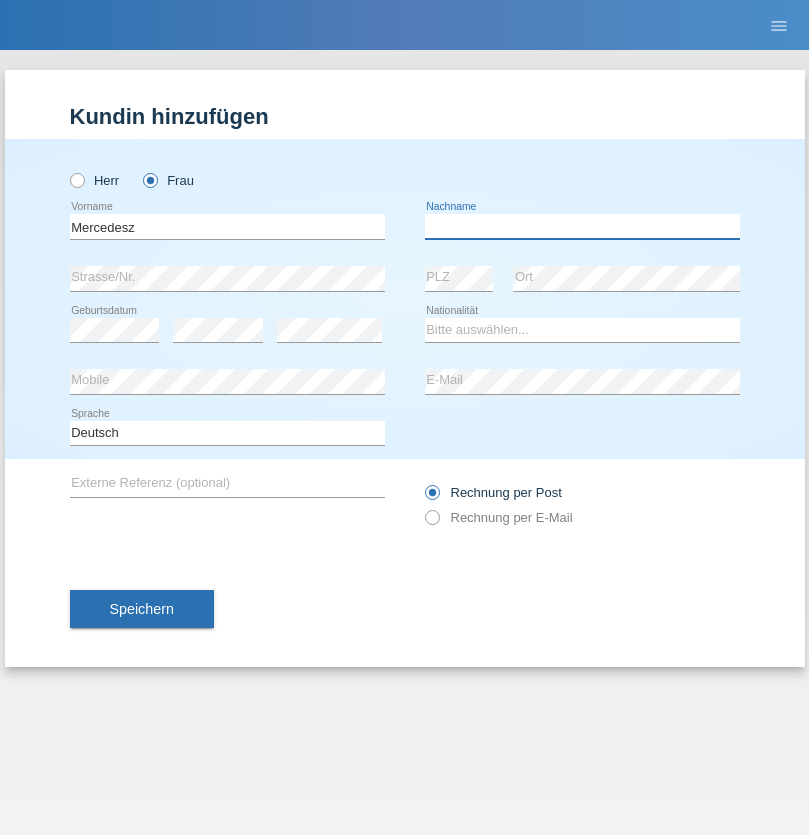 click at bounding box center [582, 226] 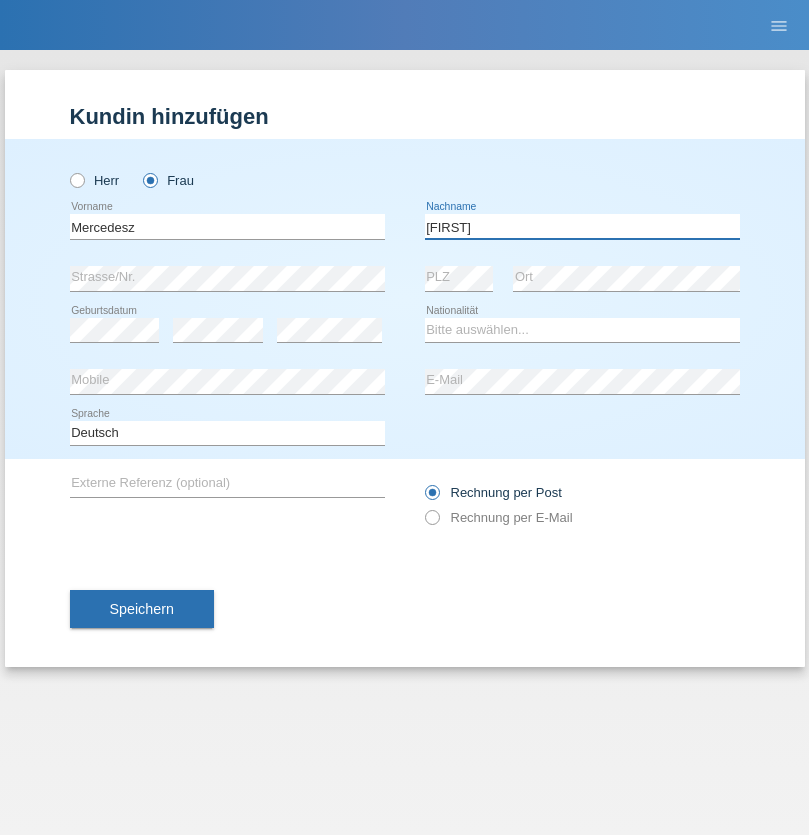 type on "[FIRST]" 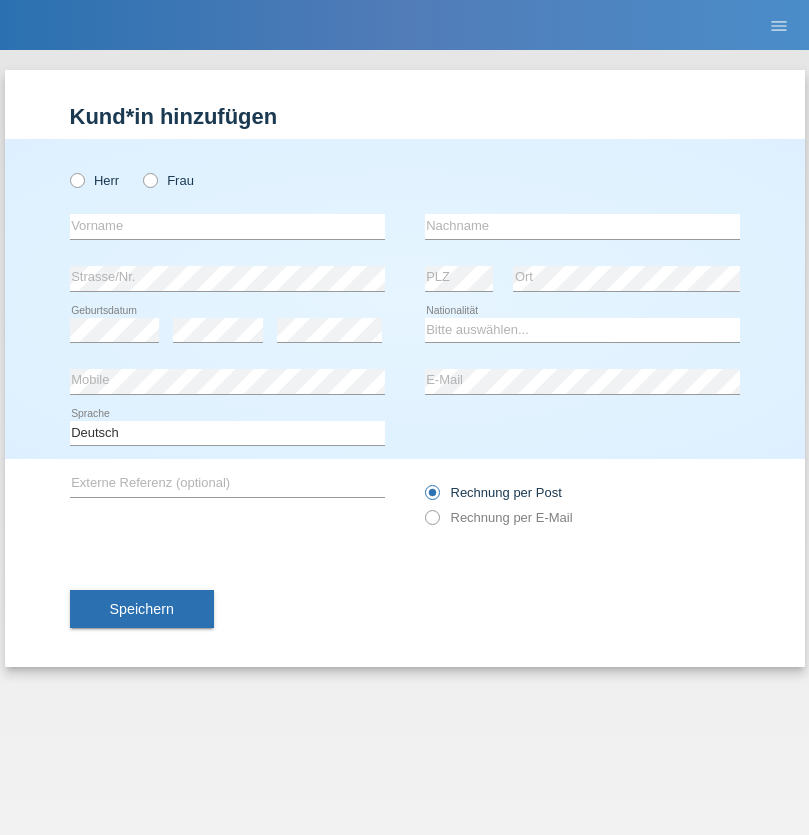 scroll, scrollTop: 0, scrollLeft: 0, axis: both 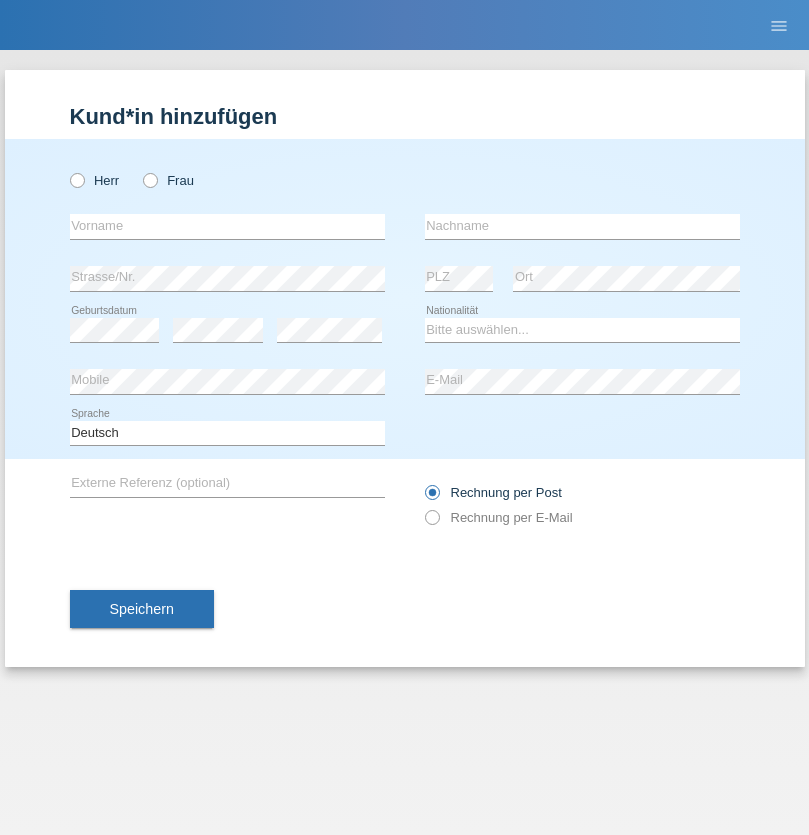 radio on "true" 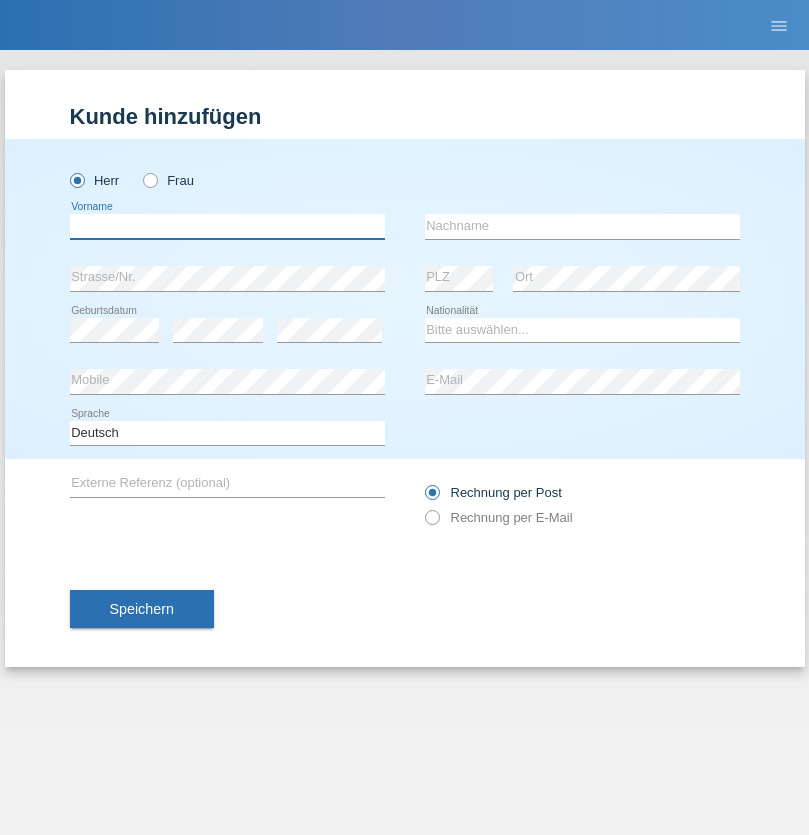 click at bounding box center [227, 226] 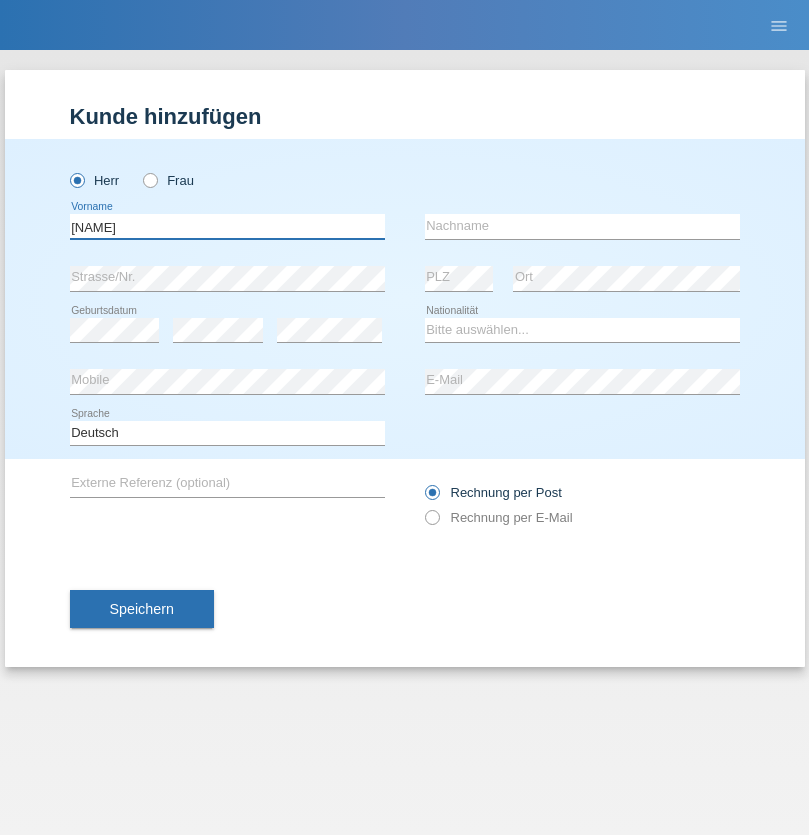 type on "[FIRST]" 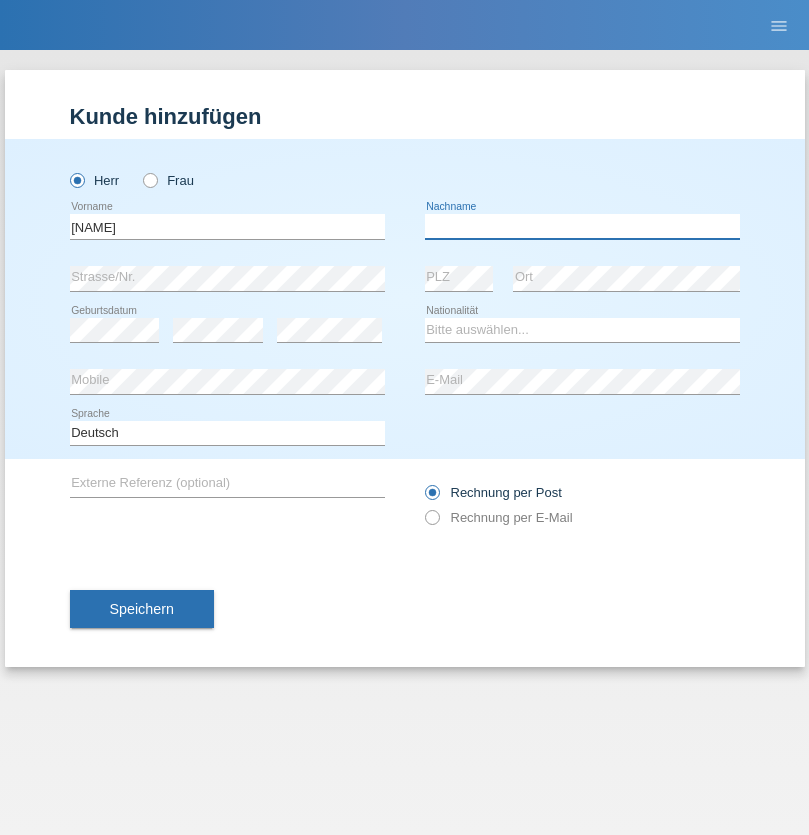 click at bounding box center (582, 226) 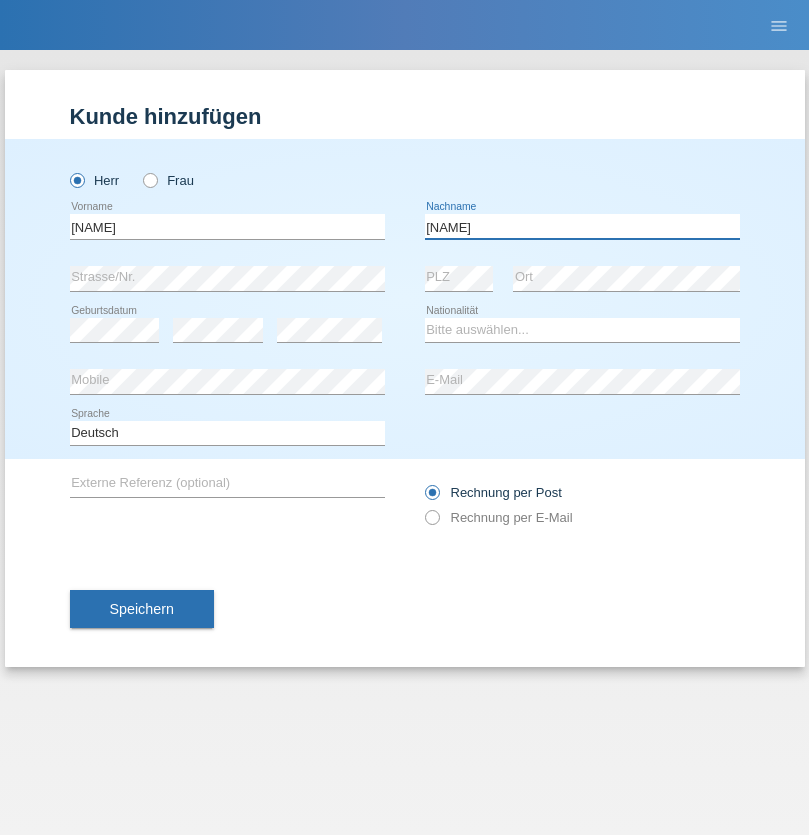 type on "Quizeidioco" 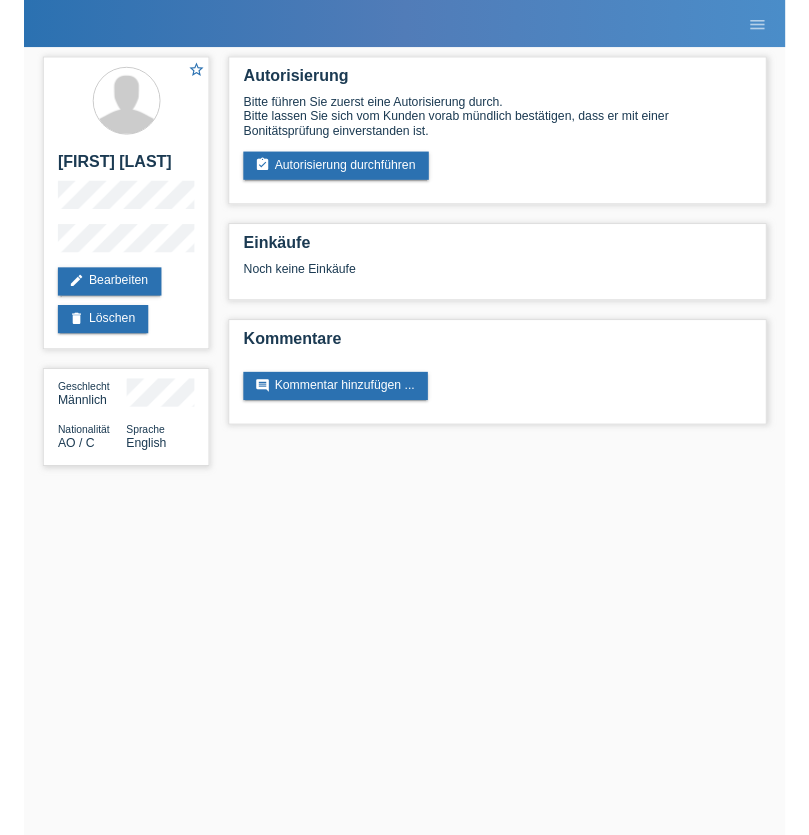 scroll, scrollTop: 0, scrollLeft: 0, axis: both 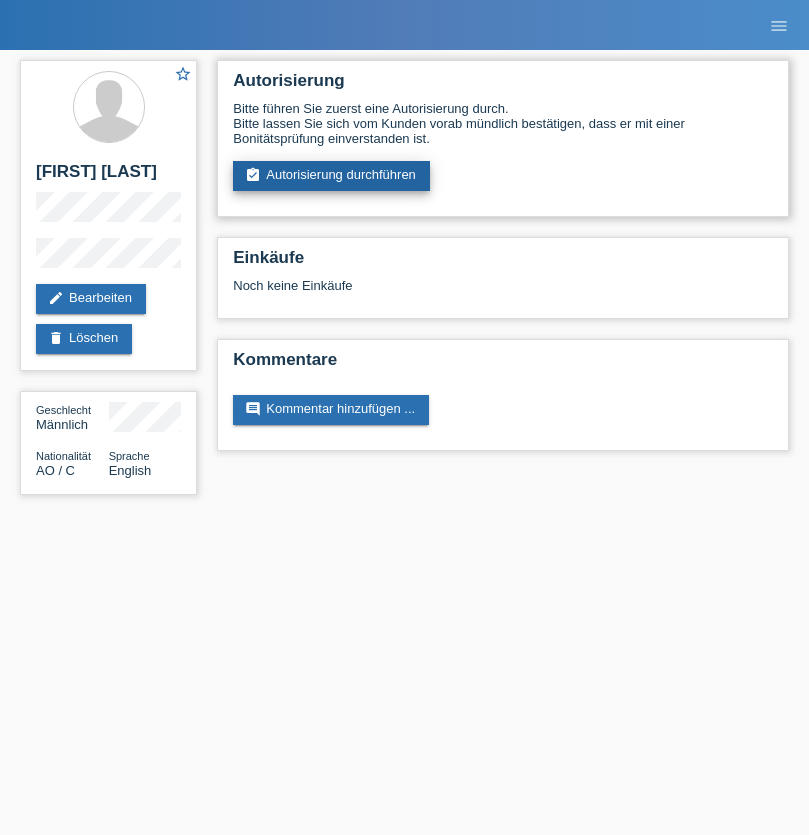 click on "assignment_turned_in  Autorisierung durchführen" at bounding box center [331, 176] 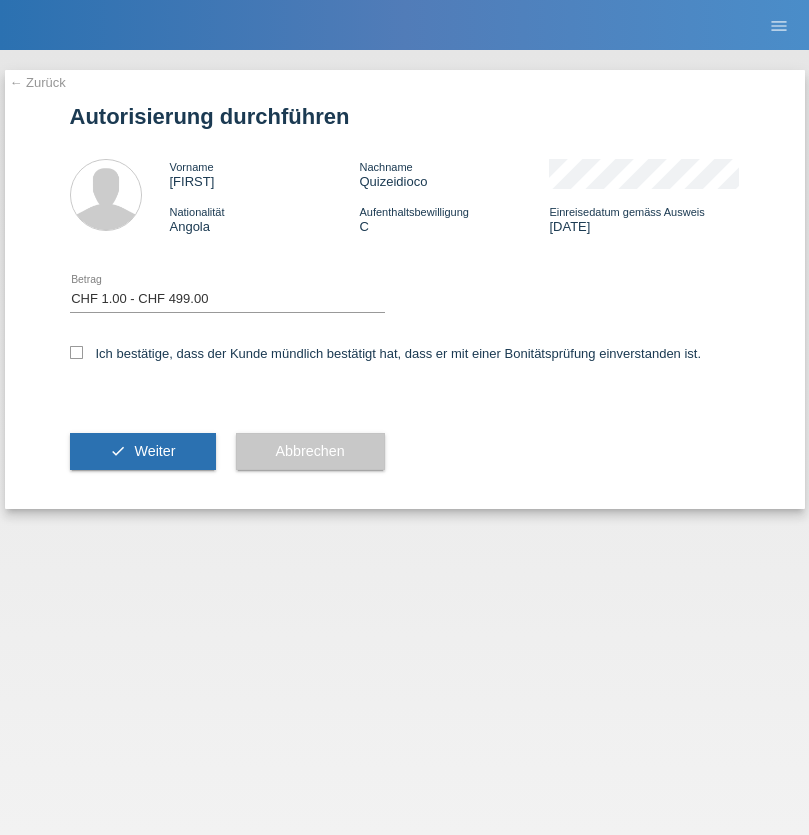 scroll, scrollTop: 0, scrollLeft: 0, axis: both 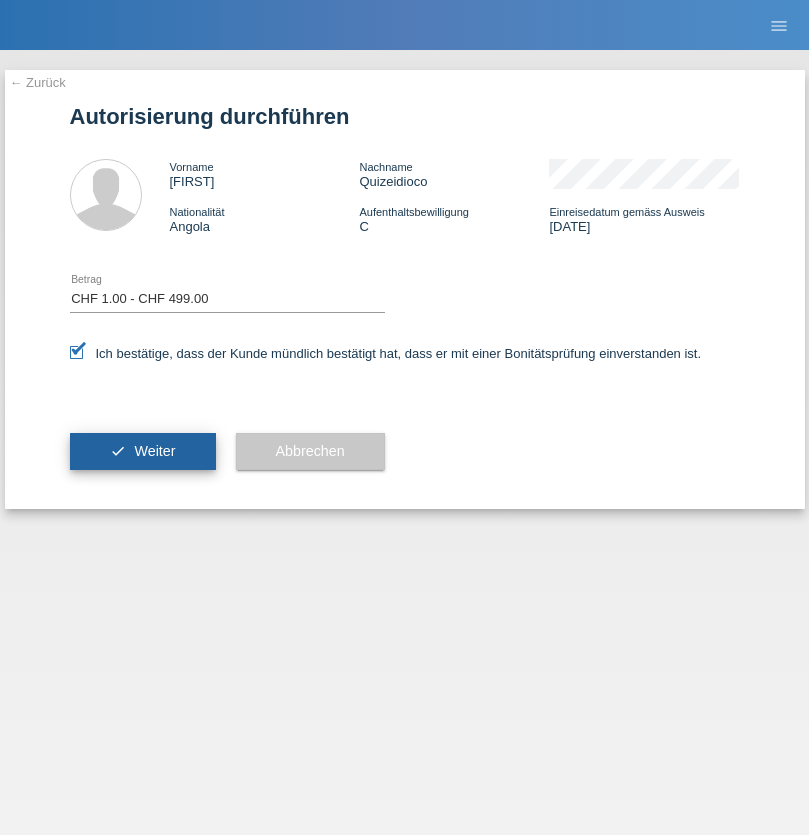 click on "Weiter" at bounding box center [154, 451] 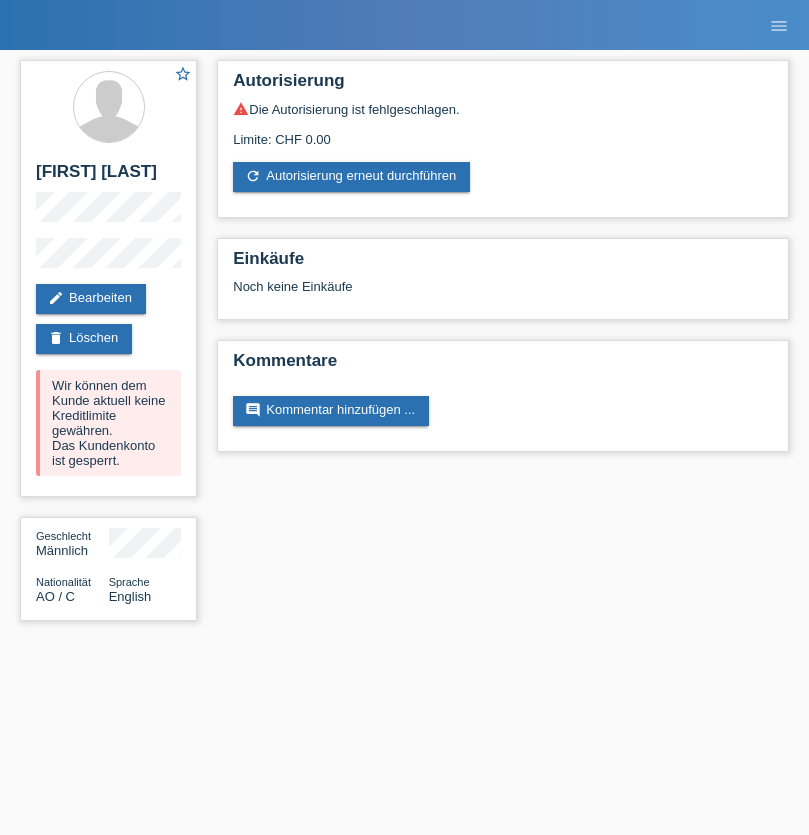 scroll, scrollTop: 0, scrollLeft: 0, axis: both 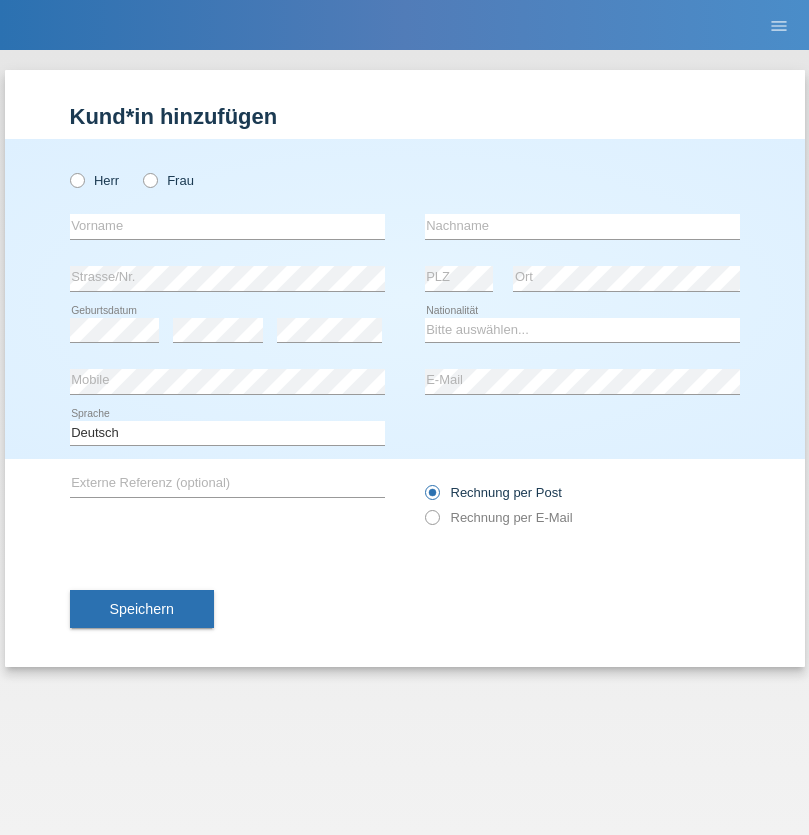radio on "true" 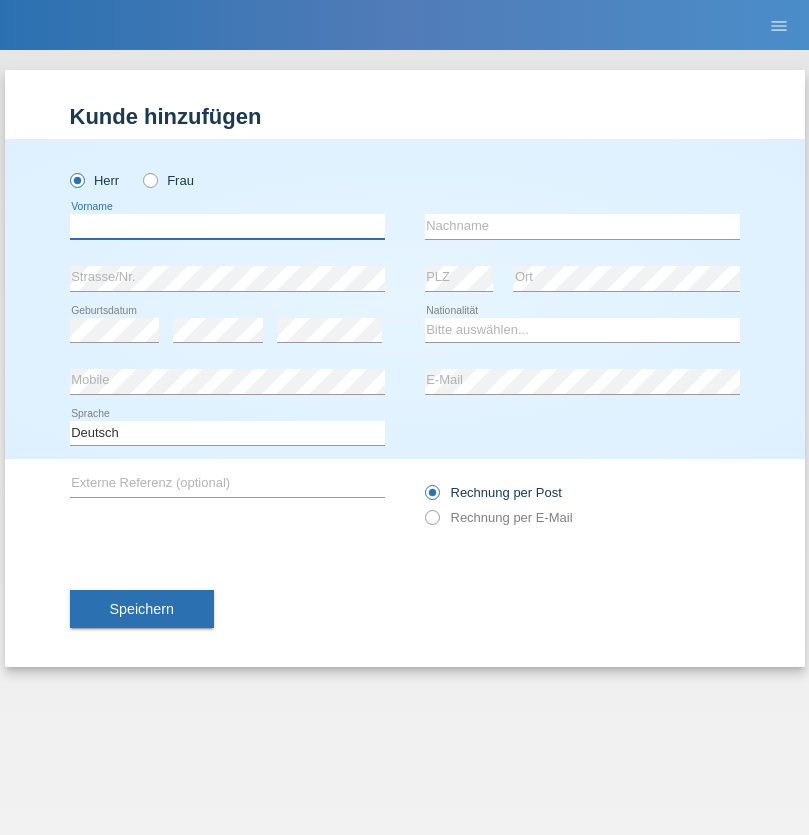 click at bounding box center (227, 226) 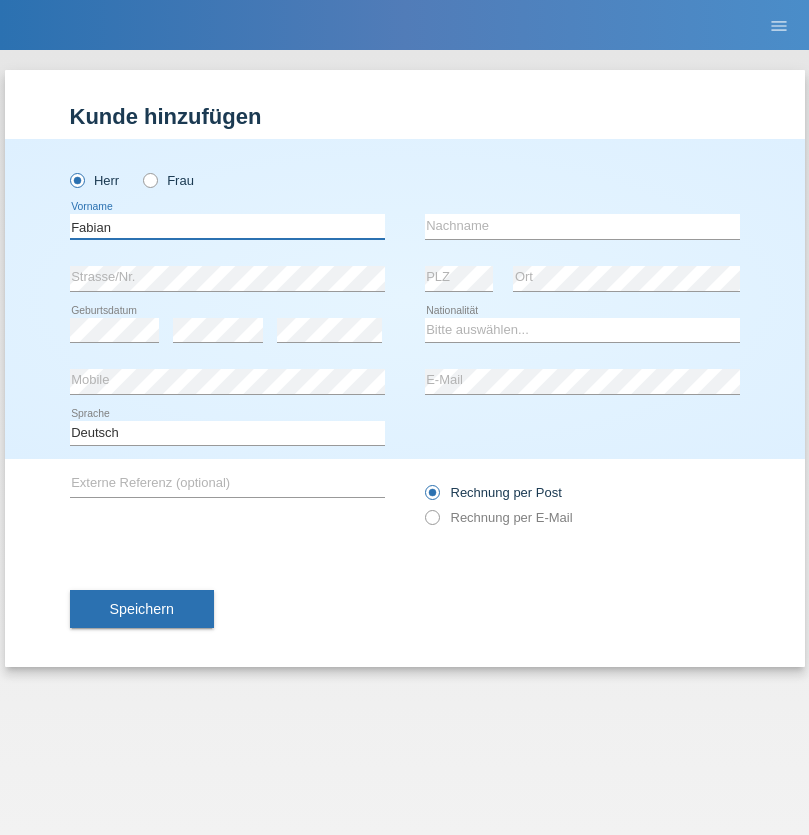type on "Fabian" 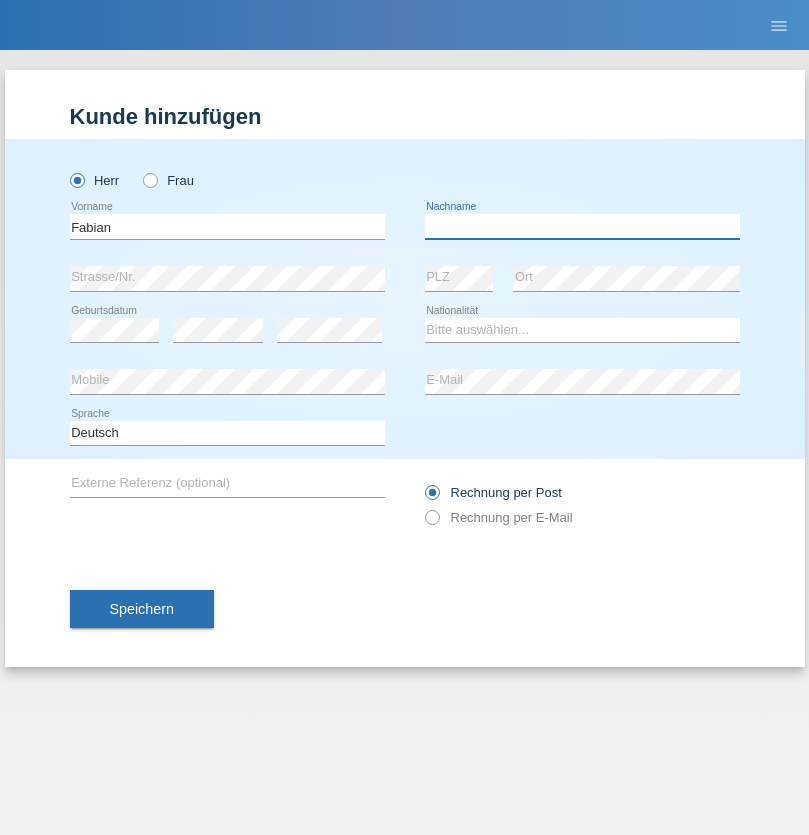click at bounding box center (582, 226) 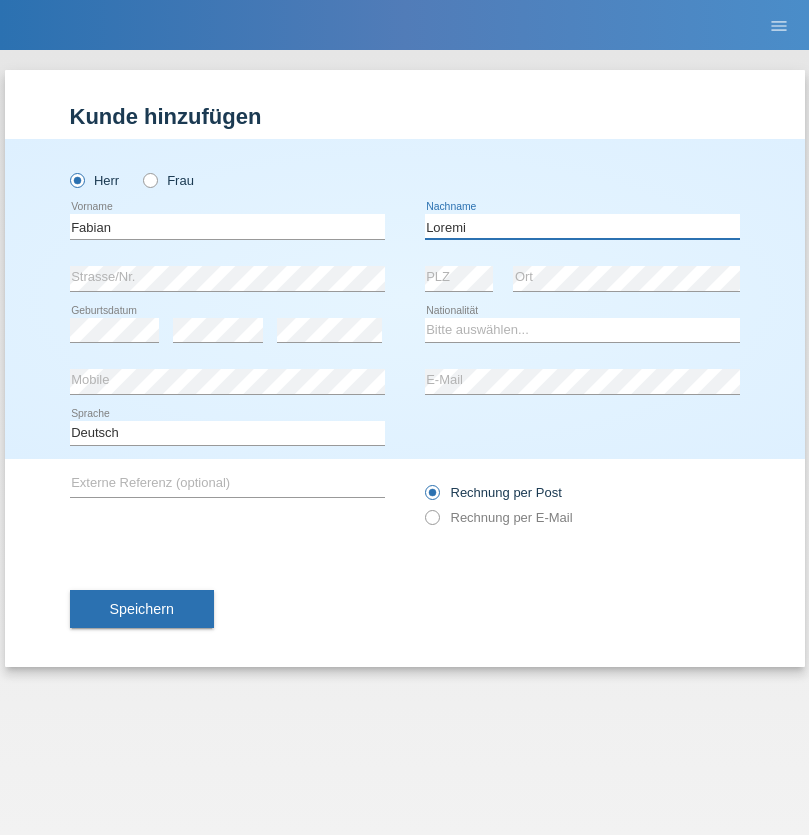type on "Mohler" 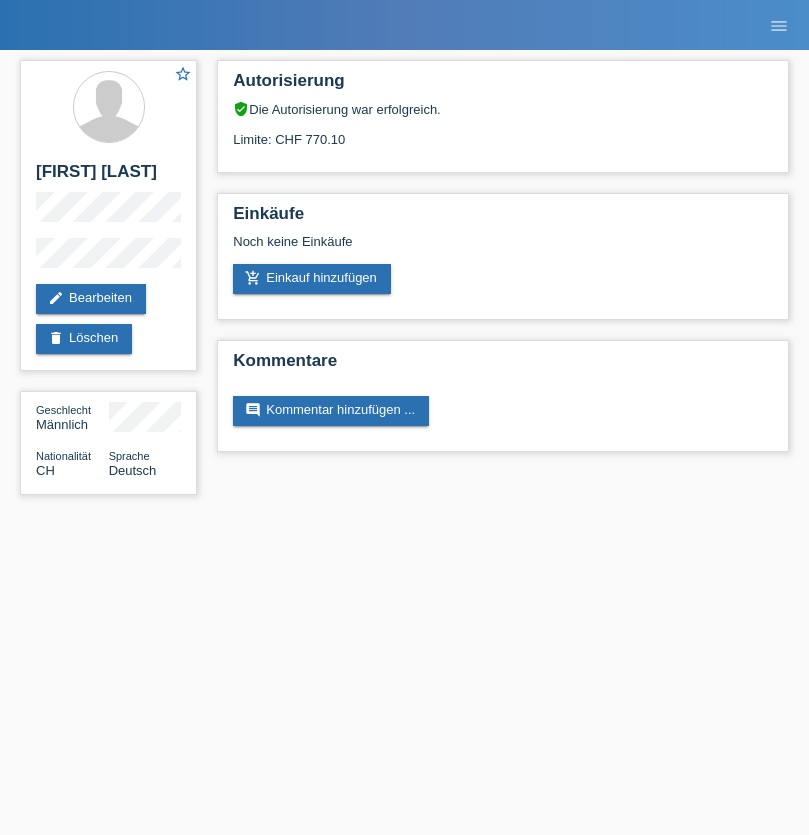 scroll, scrollTop: 0, scrollLeft: 0, axis: both 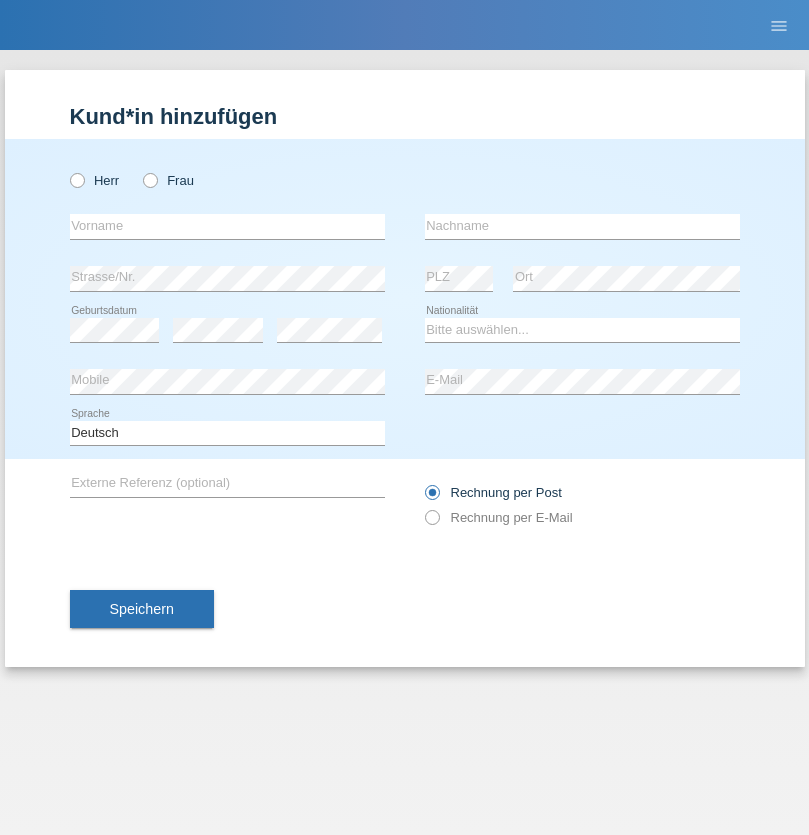 radio on "true" 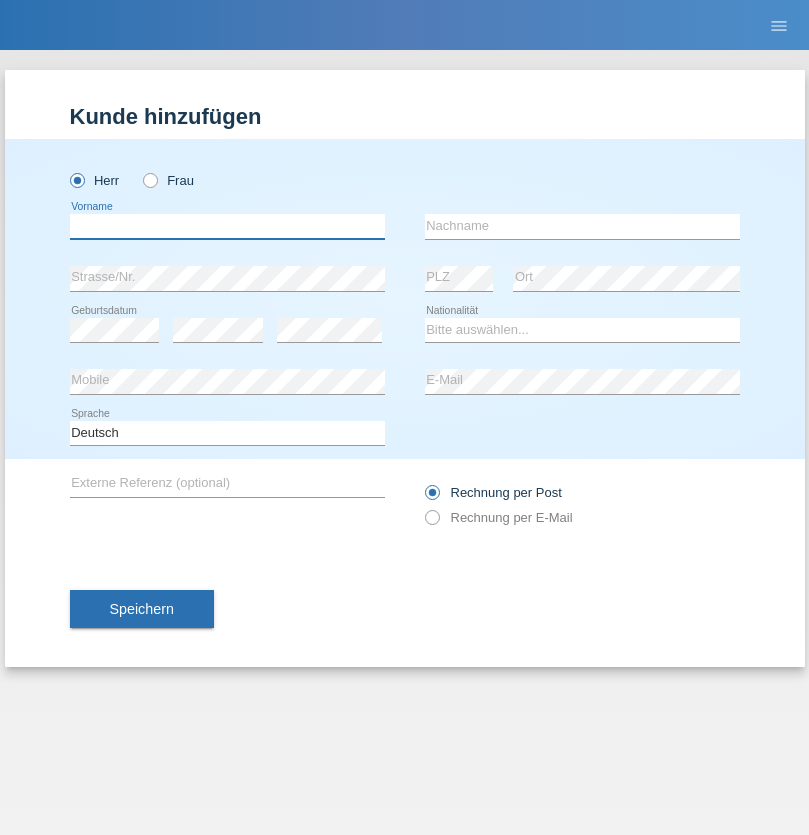 click at bounding box center [227, 226] 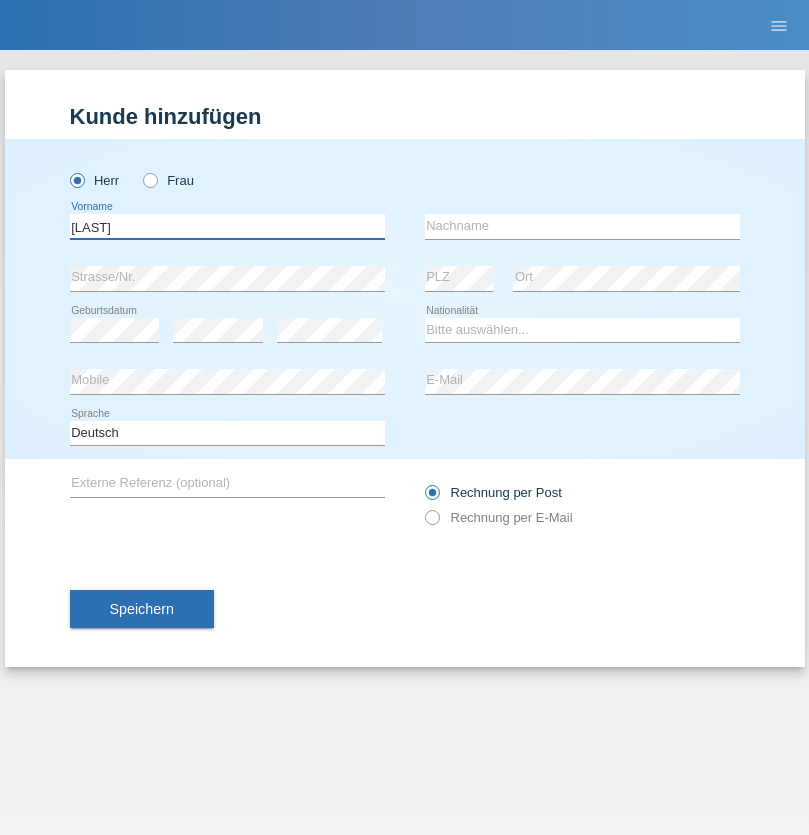type on "[LAST]" 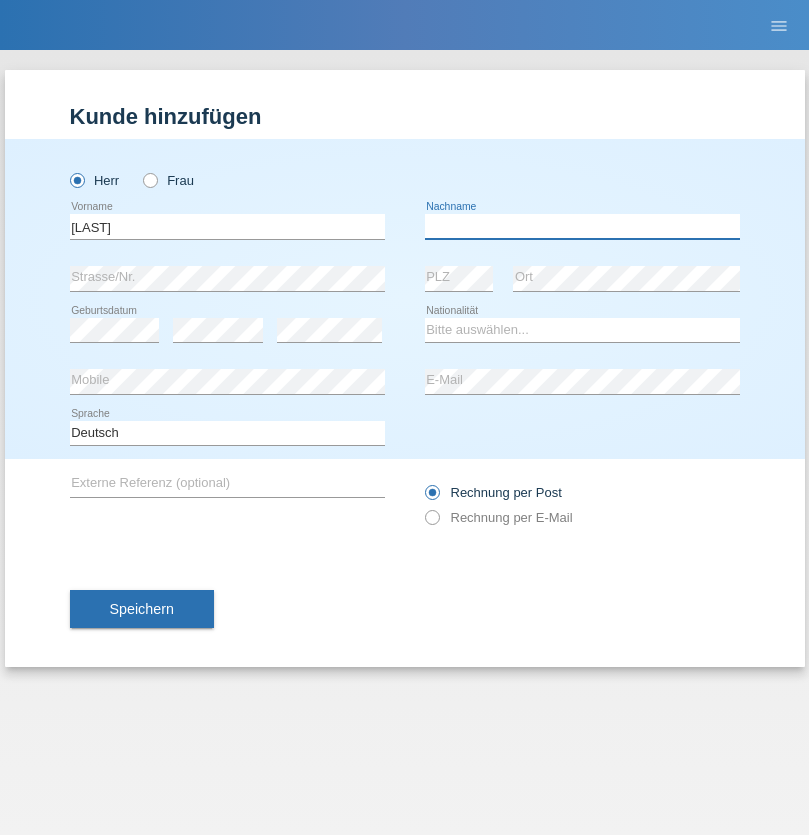 click at bounding box center [582, 226] 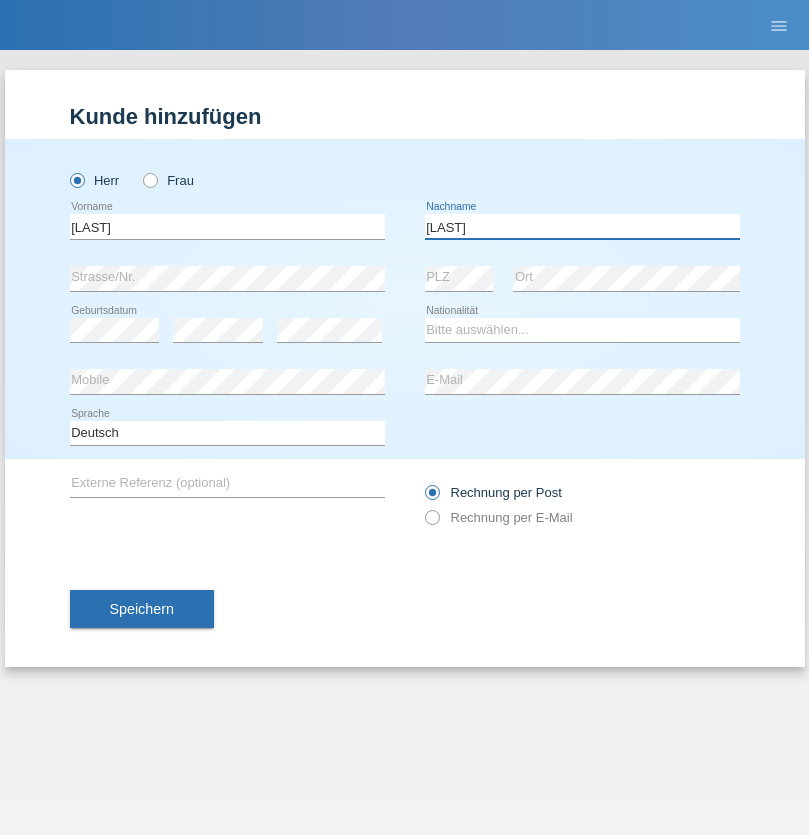 type on "[LAST]" 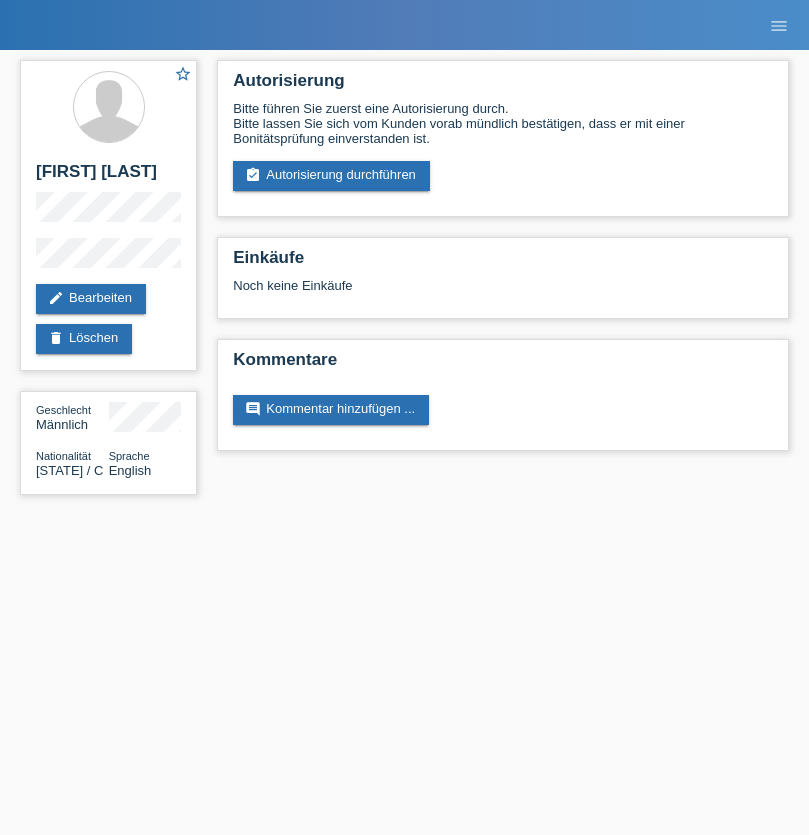 scroll, scrollTop: 0, scrollLeft: 0, axis: both 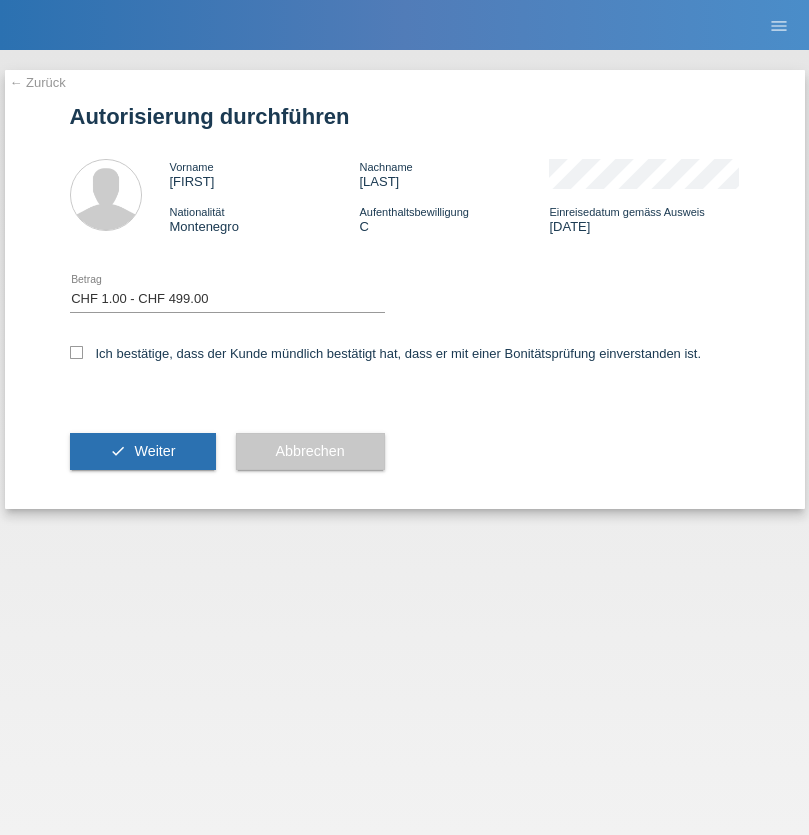 checkbox on "true" 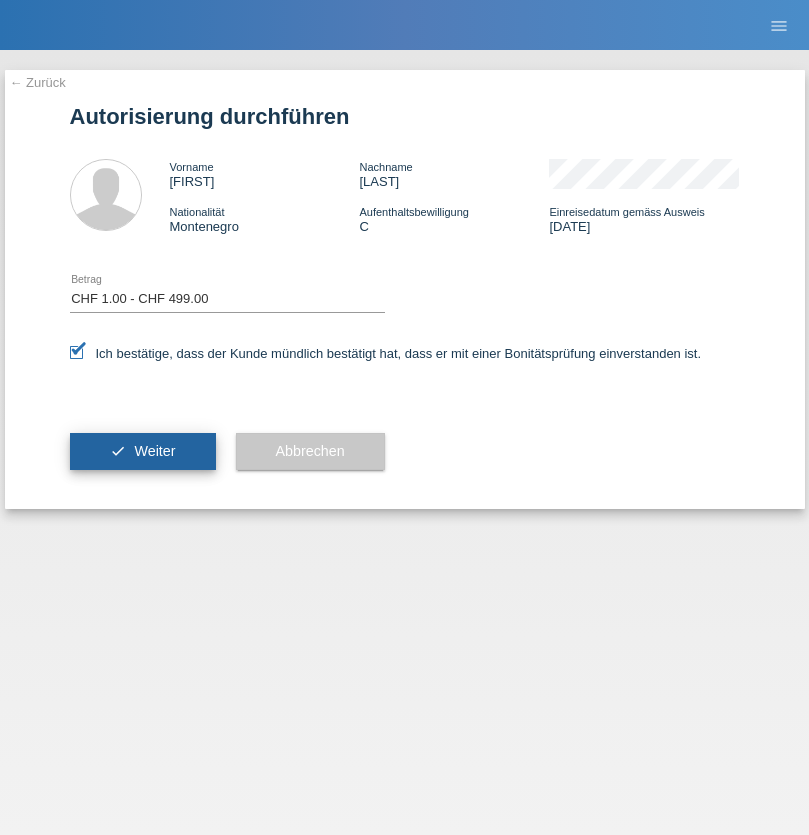 click on "Weiter" at bounding box center [154, 451] 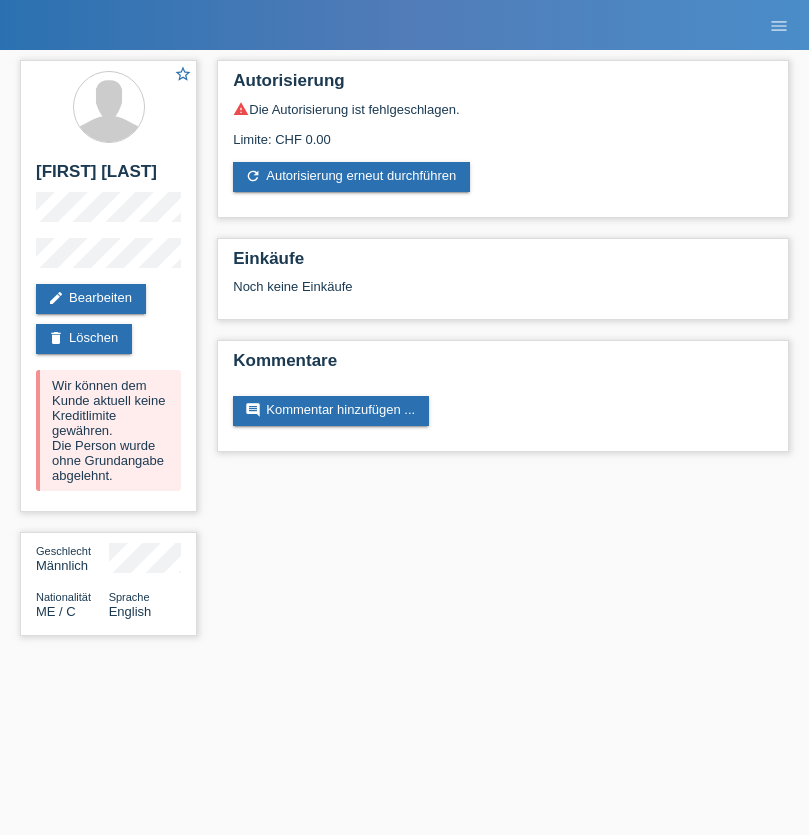 scroll, scrollTop: 0, scrollLeft: 0, axis: both 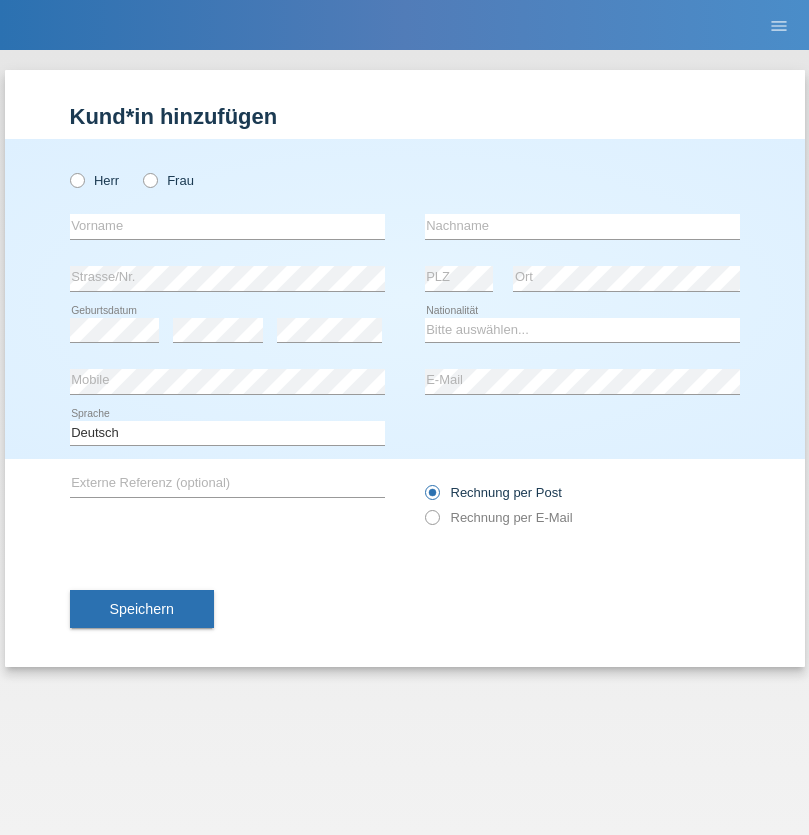 radio on "true" 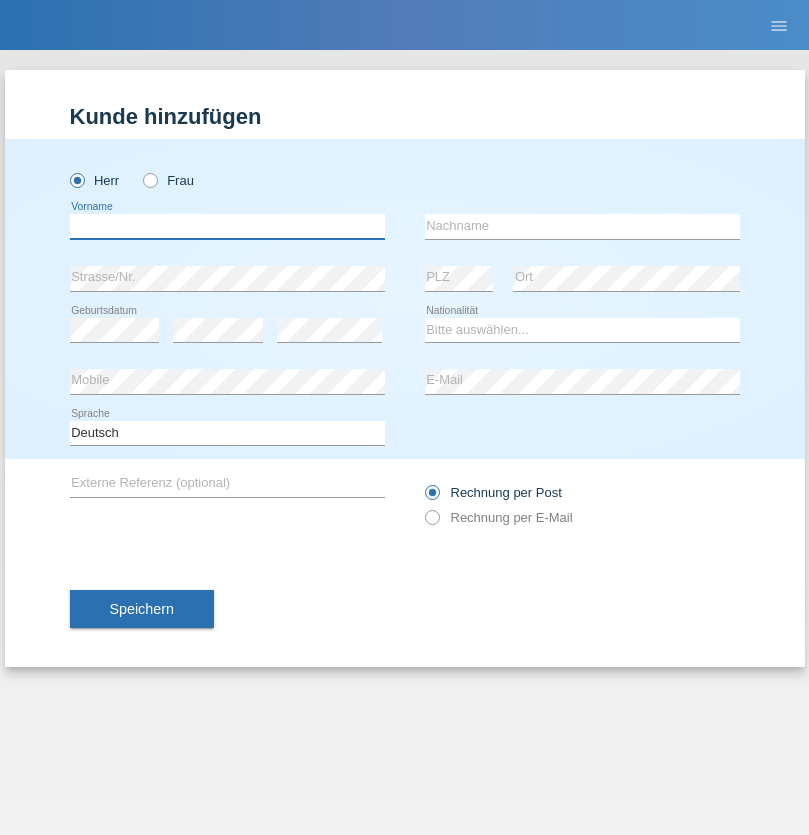 click at bounding box center (227, 226) 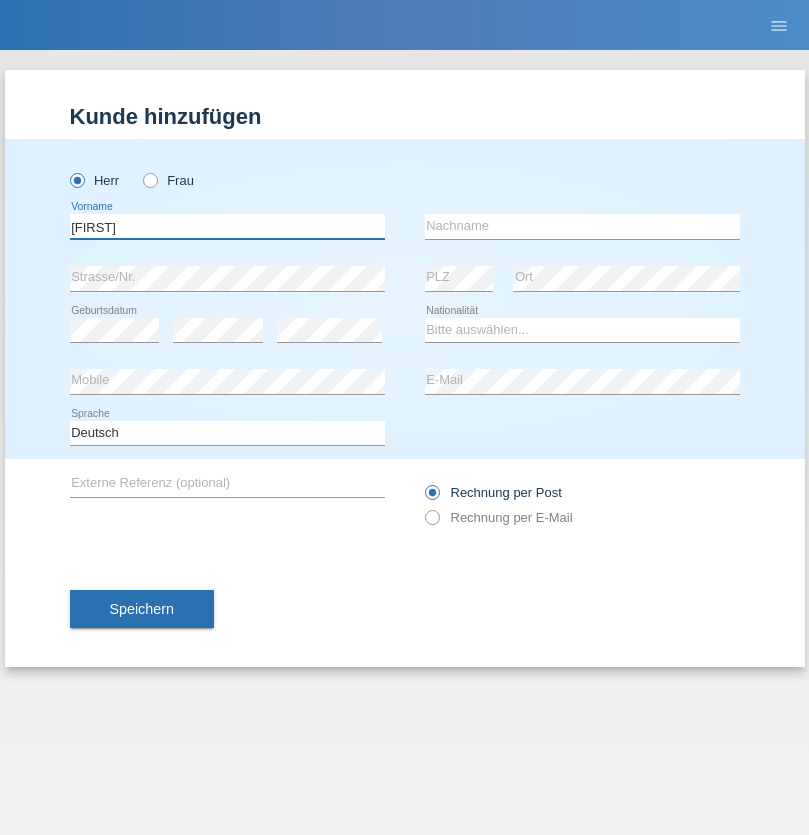 type on "[FIRST]" 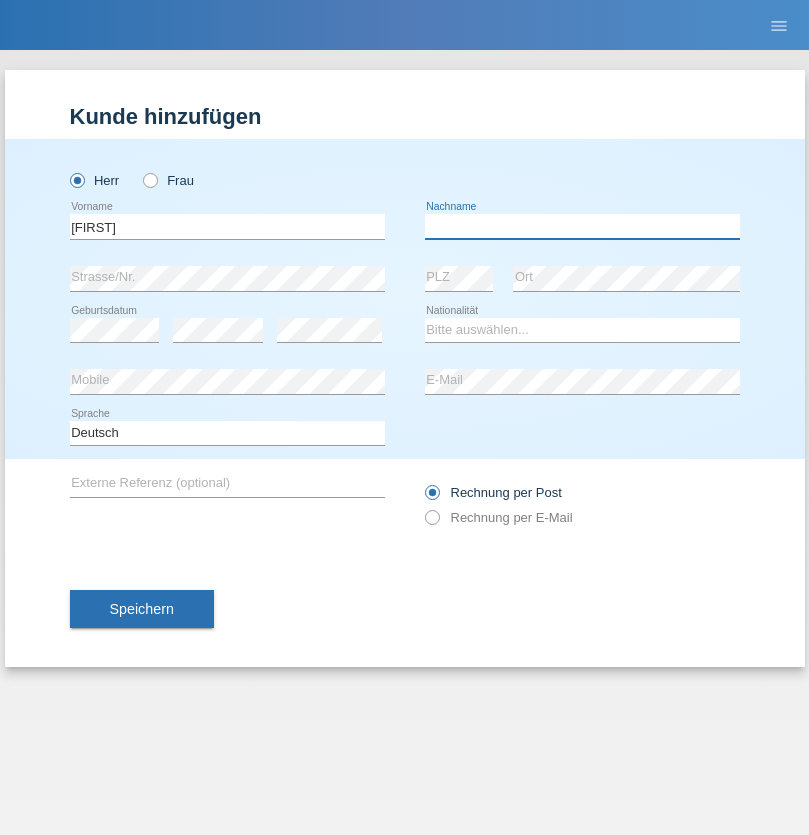 click at bounding box center (582, 226) 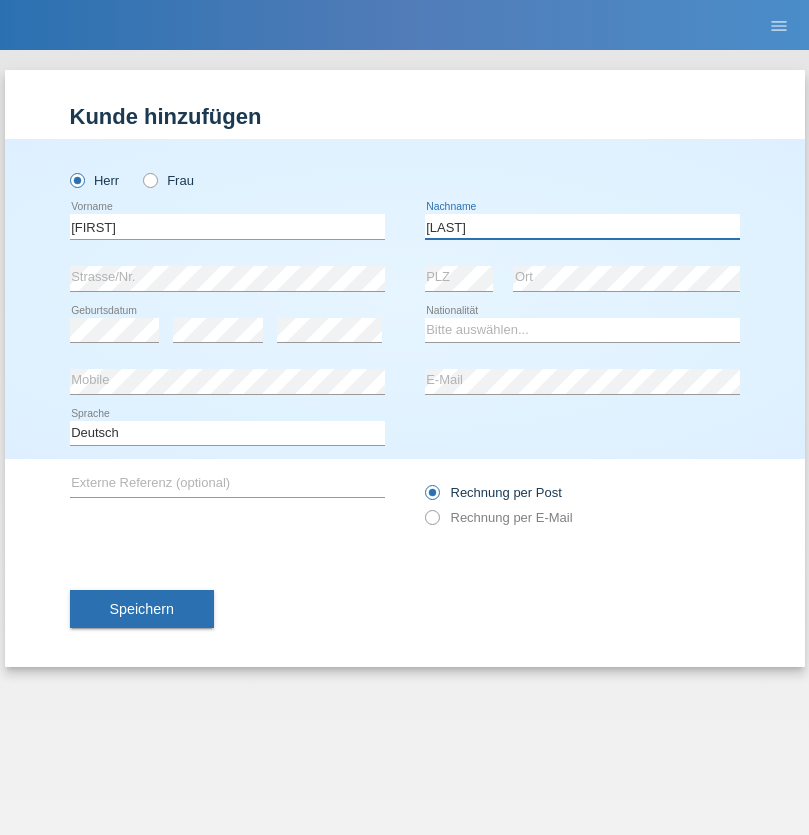 type on "[LAST]" 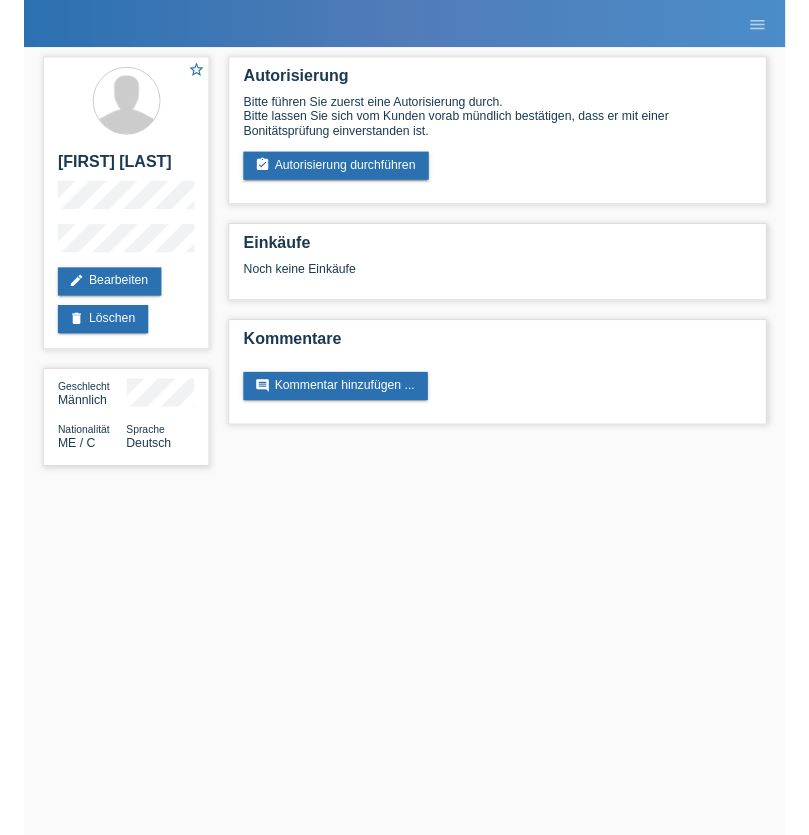 scroll, scrollTop: 0, scrollLeft: 0, axis: both 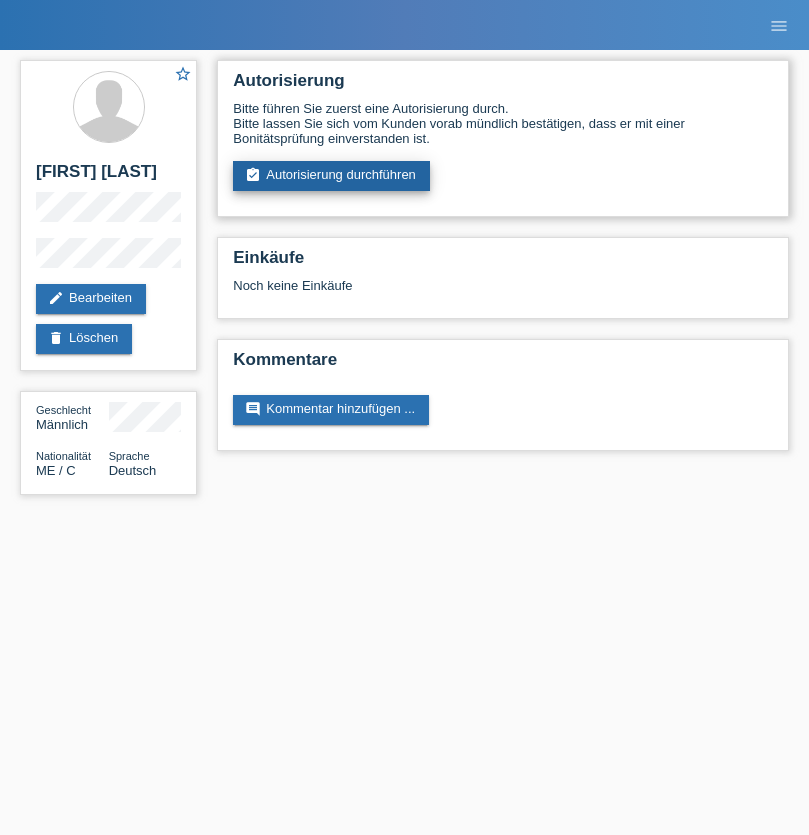 click on "assignment_turned_in  Autorisierung durchführen" at bounding box center [331, 176] 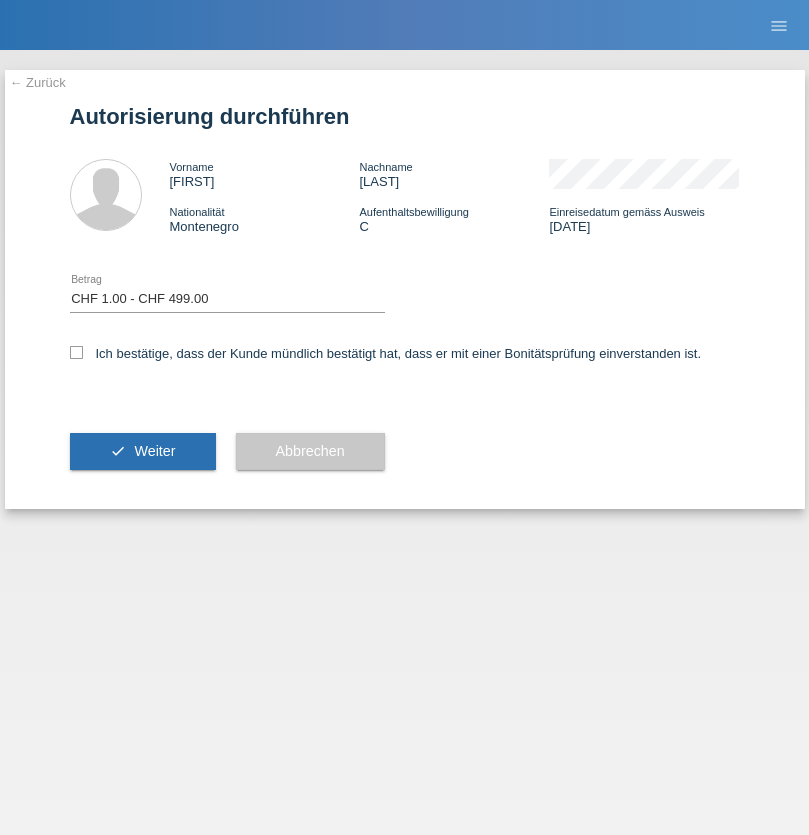 scroll, scrollTop: 0, scrollLeft: 0, axis: both 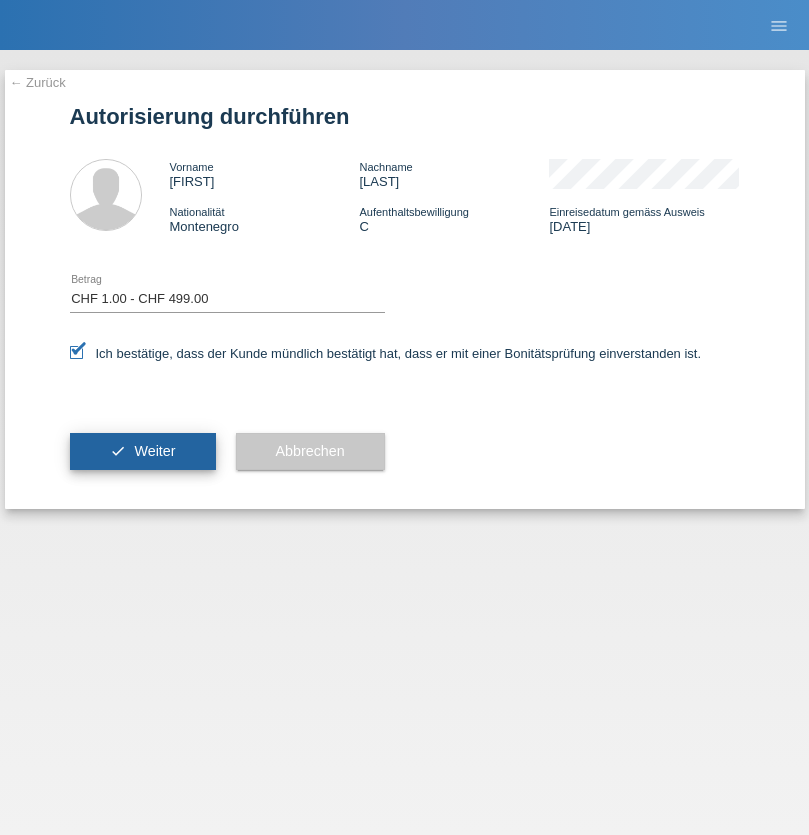 click on "Weiter" at bounding box center (154, 451) 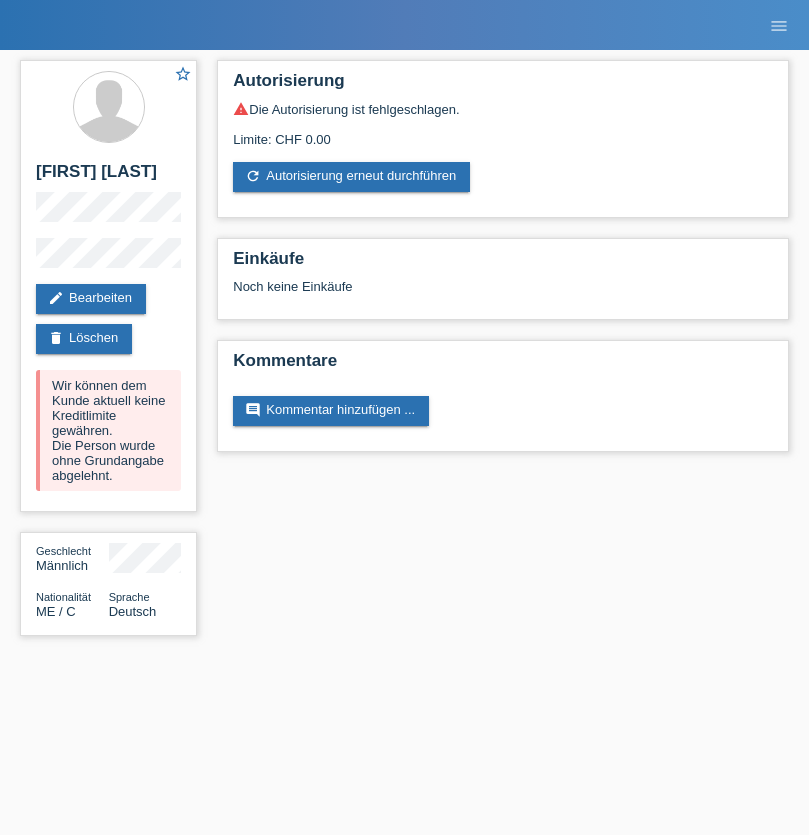 scroll, scrollTop: 0, scrollLeft: 0, axis: both 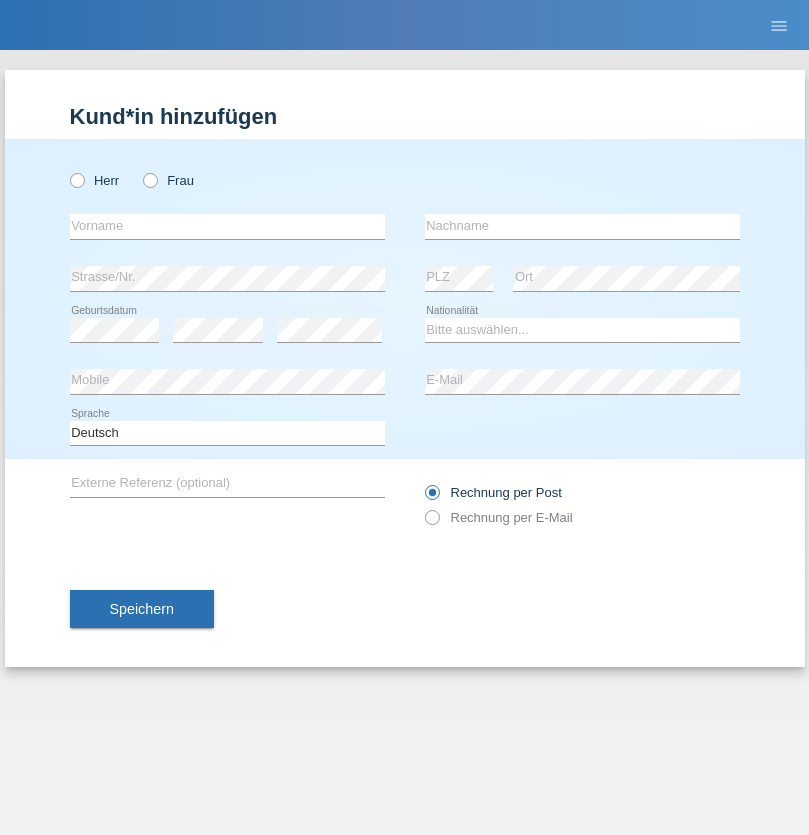 radio on "true" 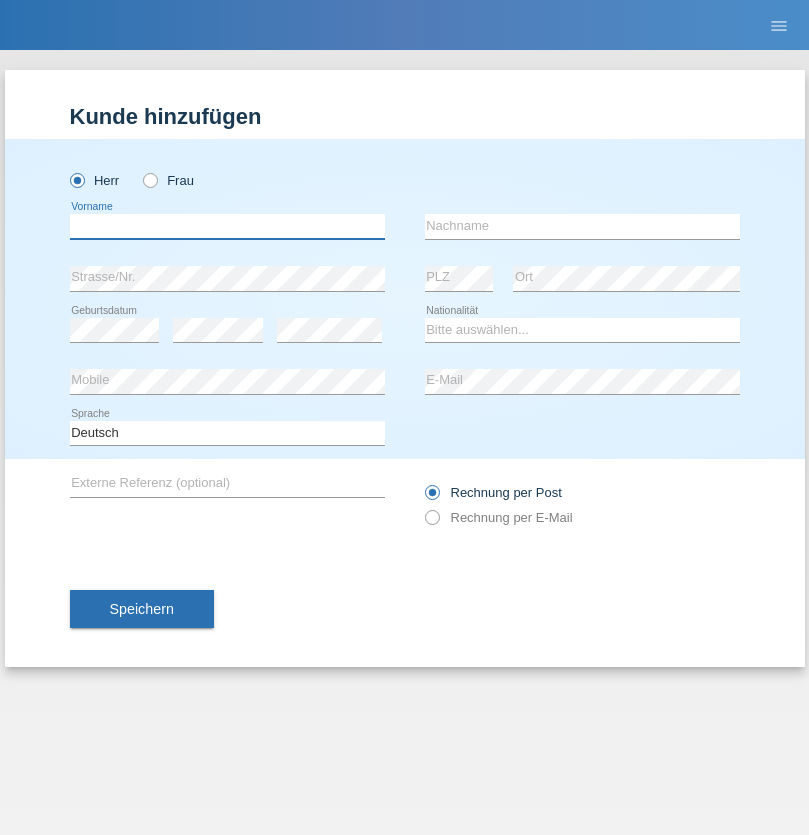 click at bounding box center (227, 226) 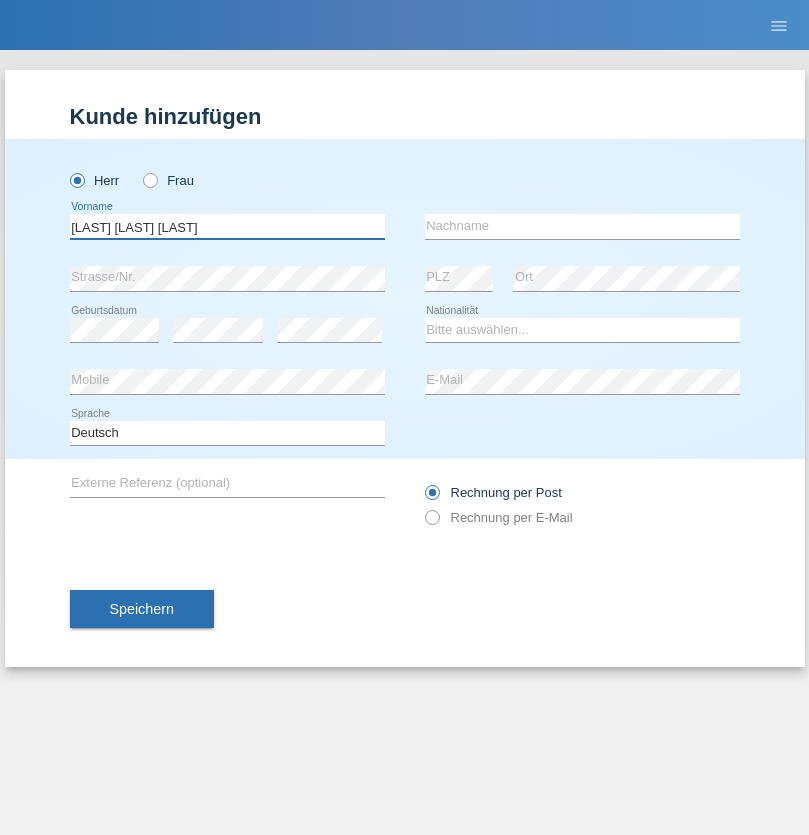 type on "Ferreira neves" 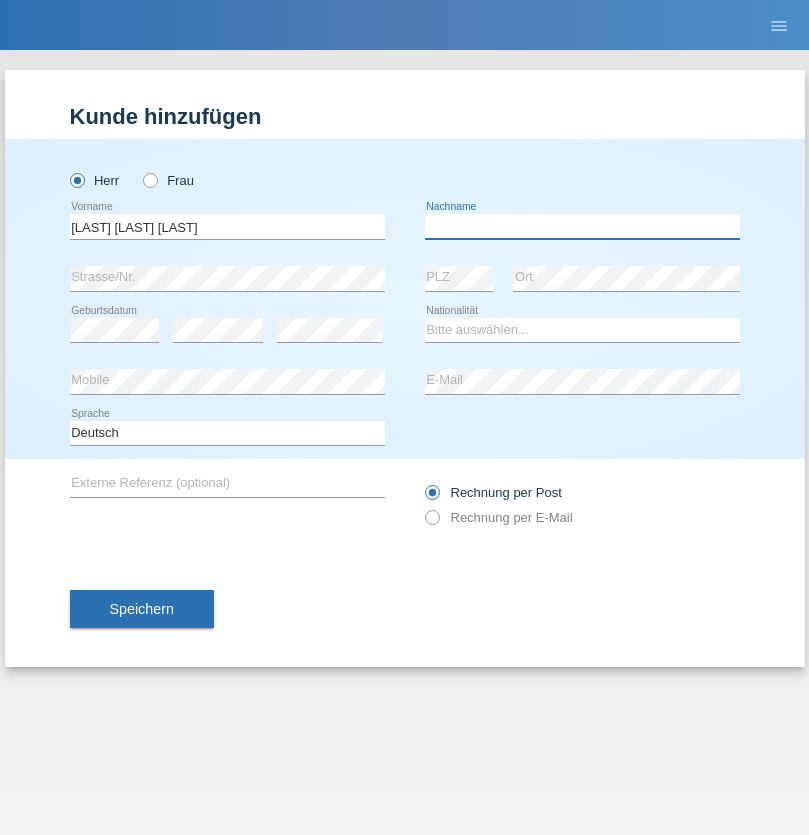 click at bounding box center [582, 226] 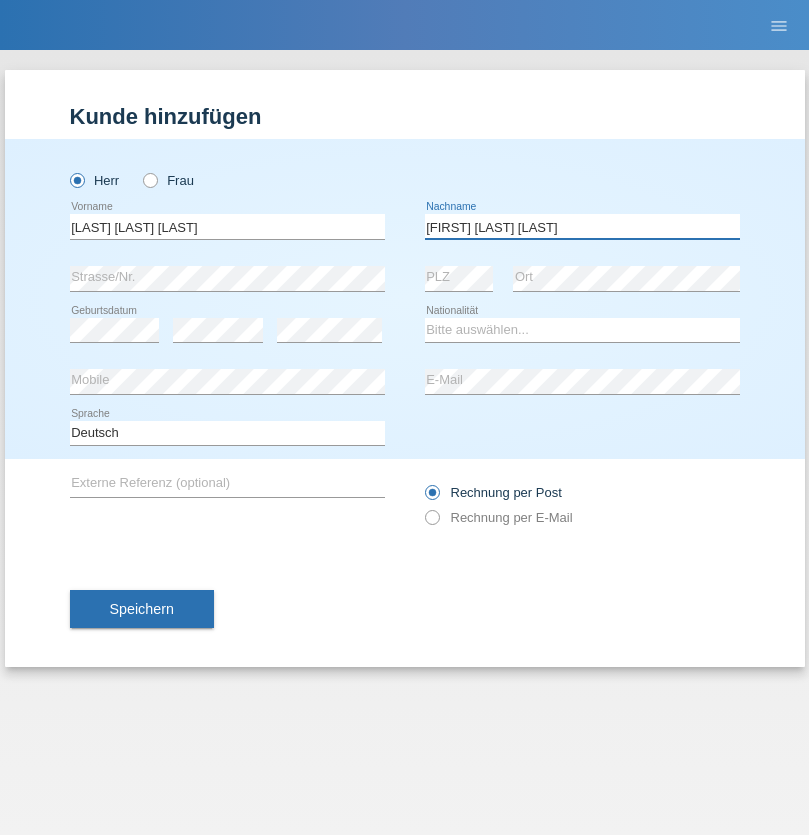 type on "[FIRST] [LAST]" 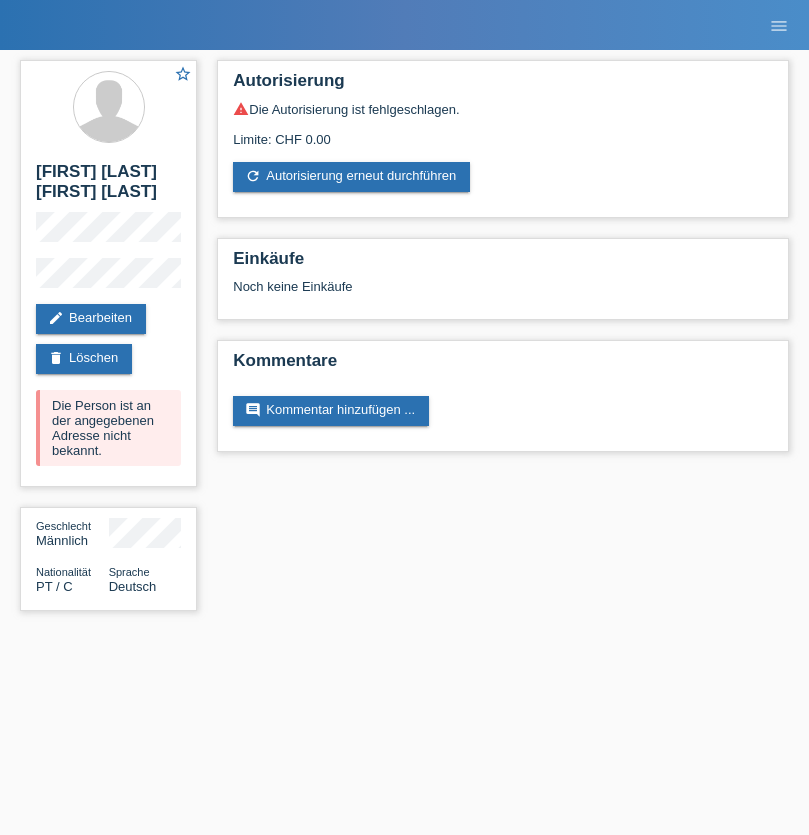 scroll, scrollTop: 0, scrollLeft: 0, axis: both 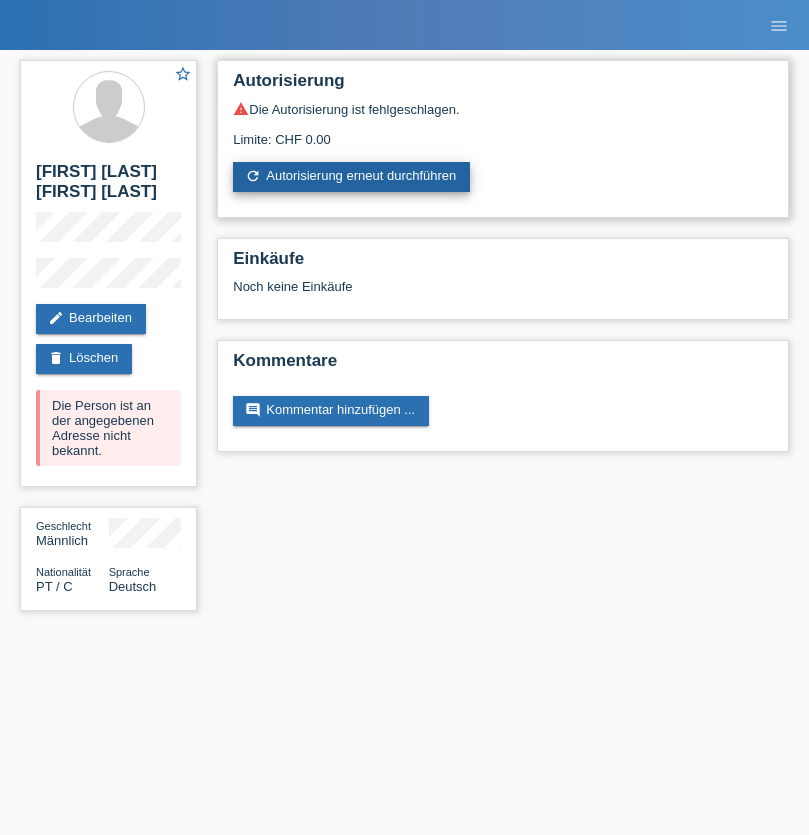click on "refresh  Autorisierung erneut durchführen" at bounding box center (351, 177) 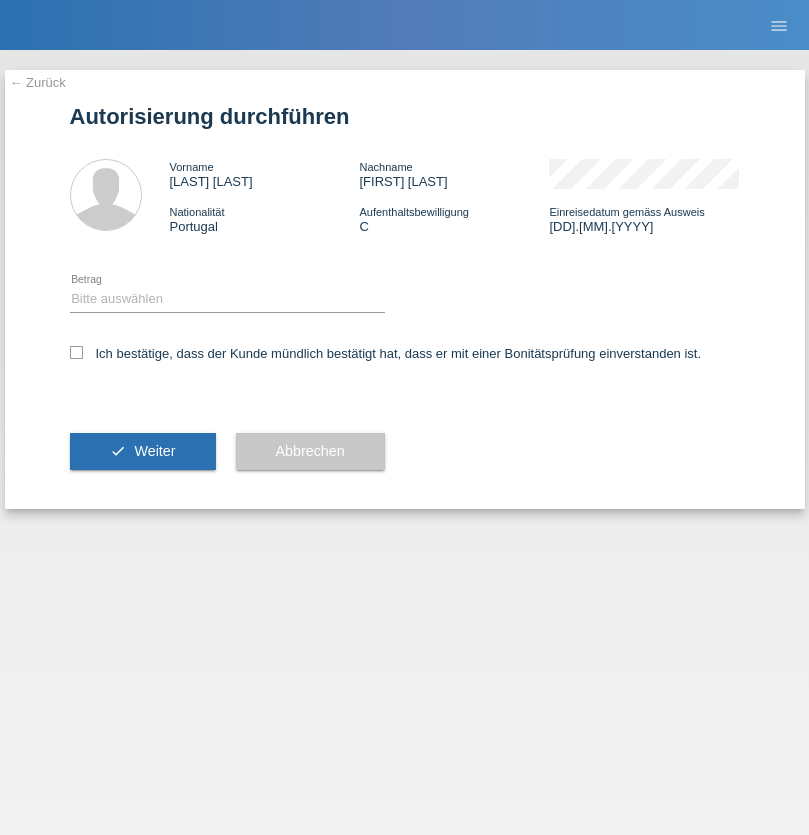 scroll, scrollTop: 0, scrollLeft: 0, axis: both 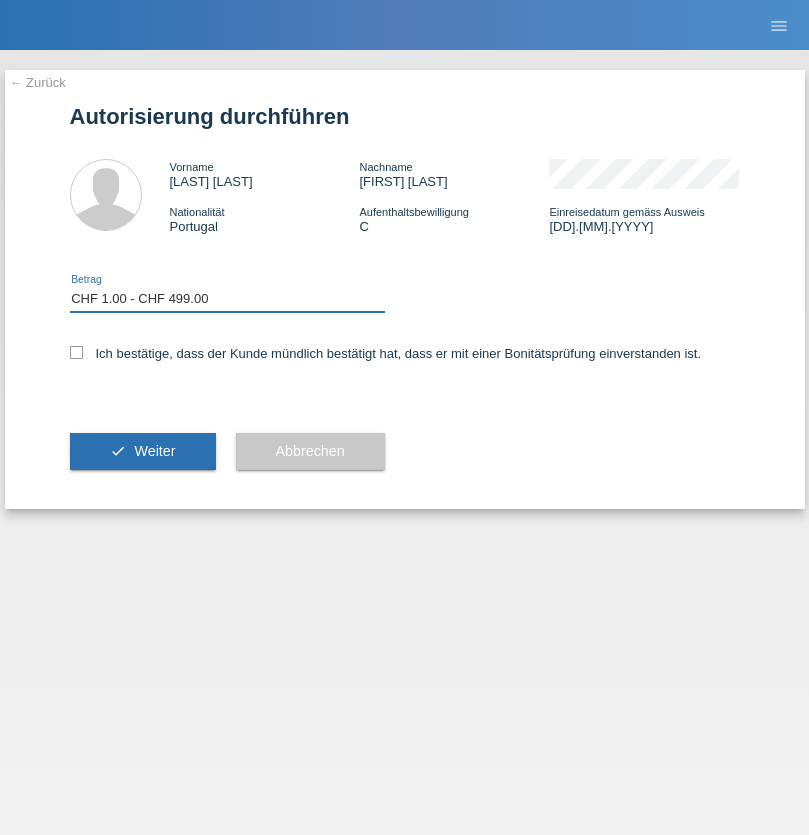 checkbox on "true" 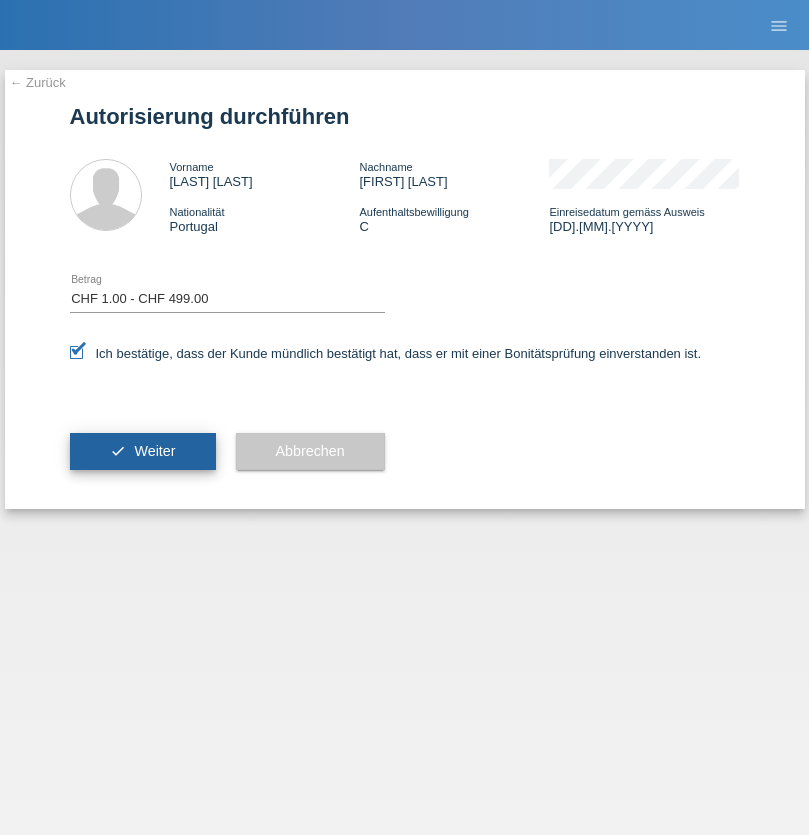 click on "Weiter" at bounding box center [154, 451] 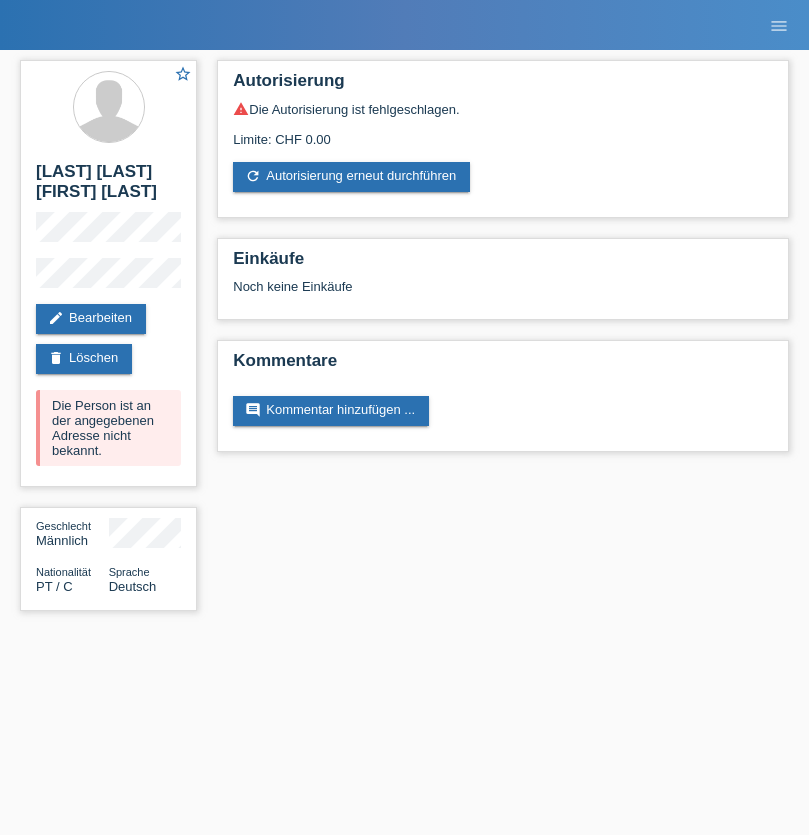 scroll, scrollTop: 0, scrollLeft: 0, axis: both 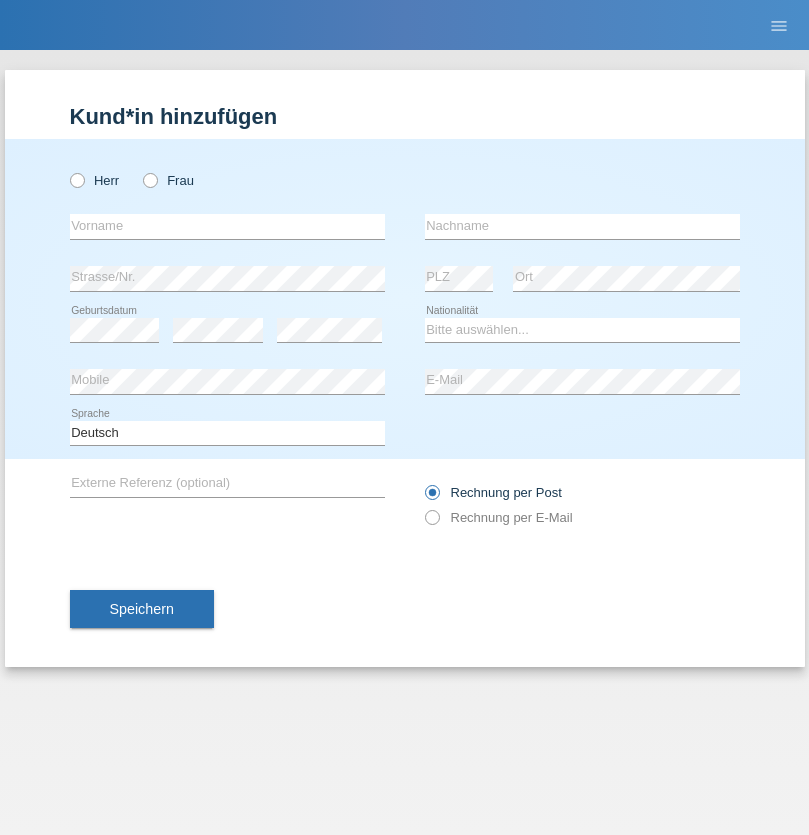 radio on "true" 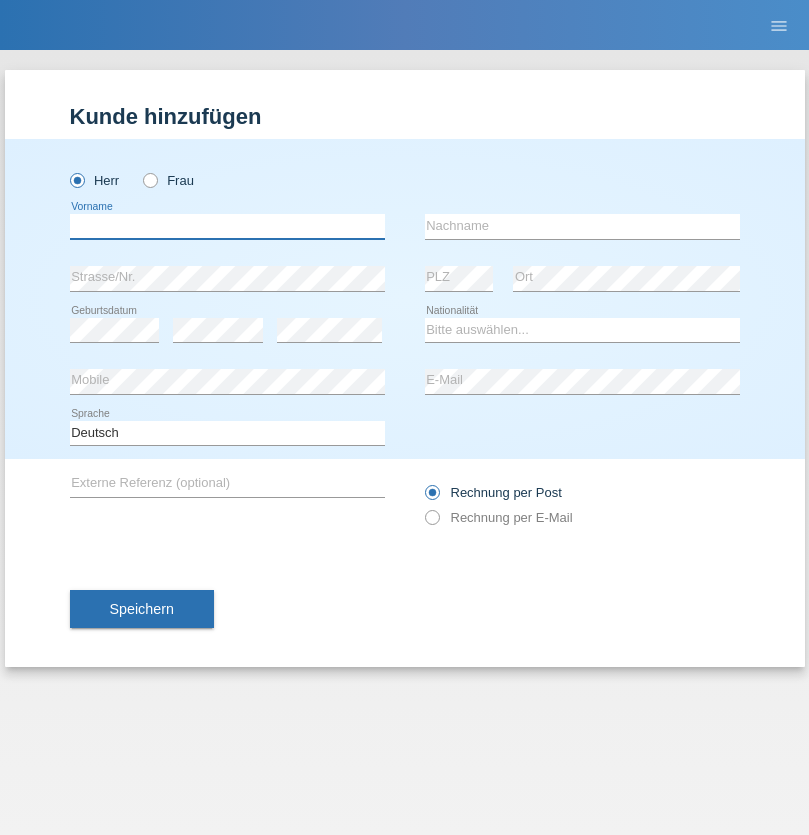 click at bounding box center [227, 226] 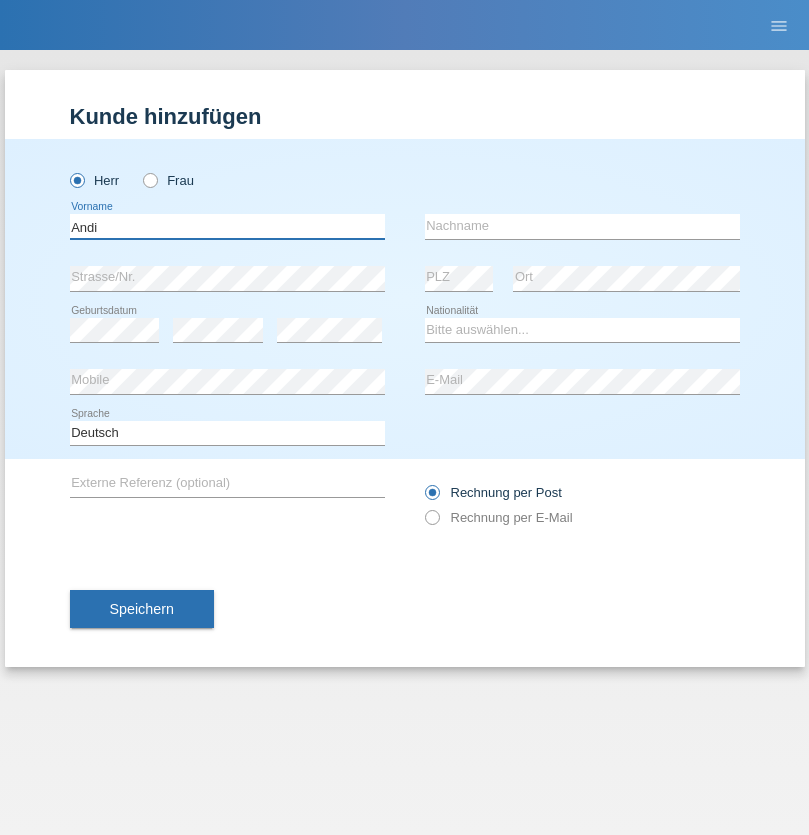 type on "Andi" 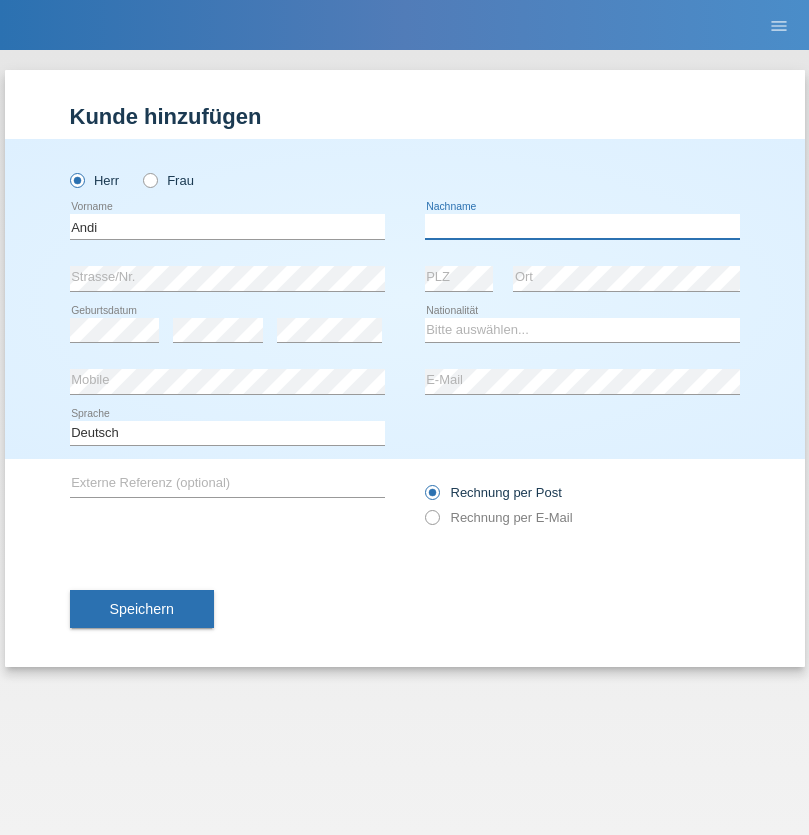 click at bounding box center [582, 226] 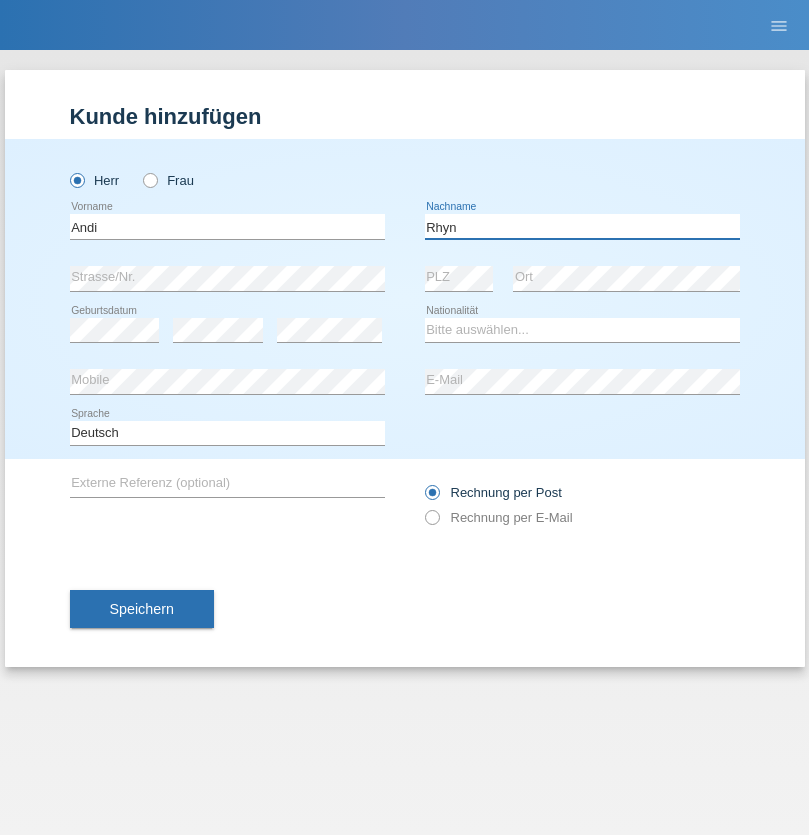 type on "Rhyn" 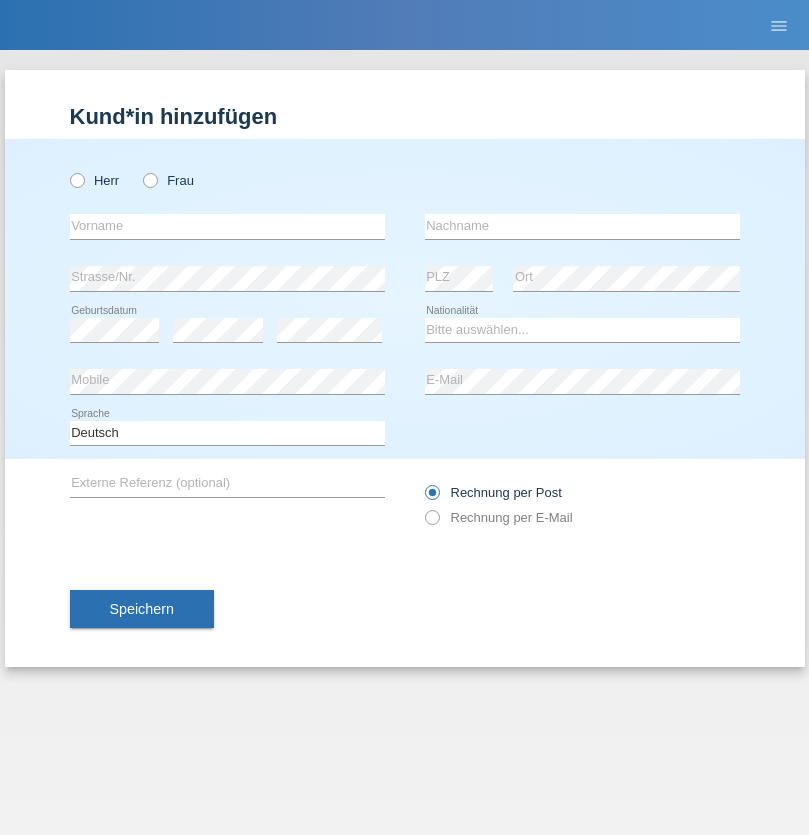 scroll, scrollTop: 0, scrollLeft: 0, axis: both 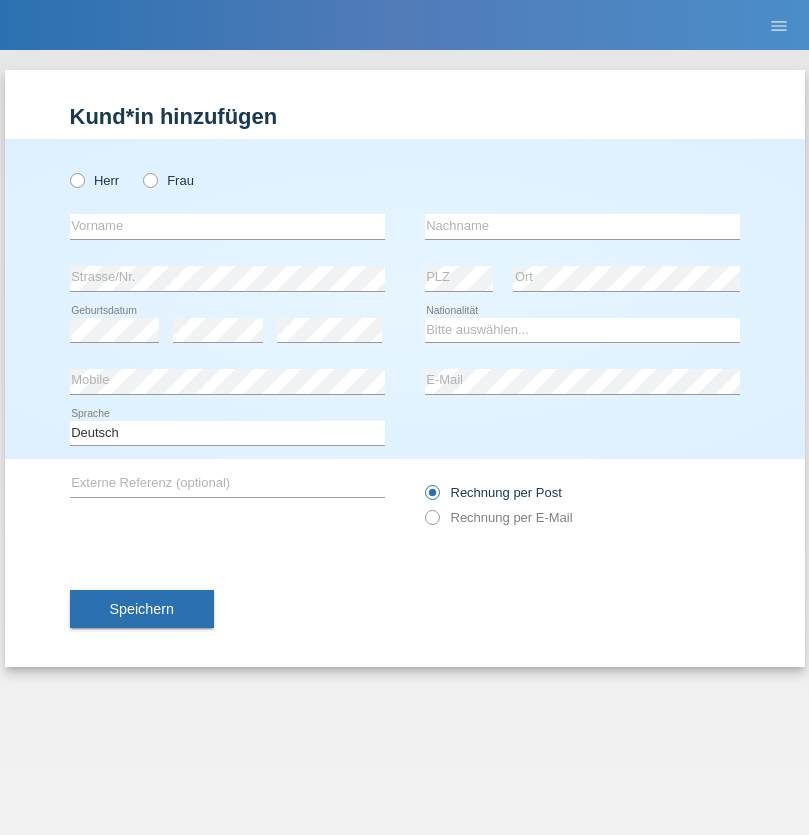 radio on "true" 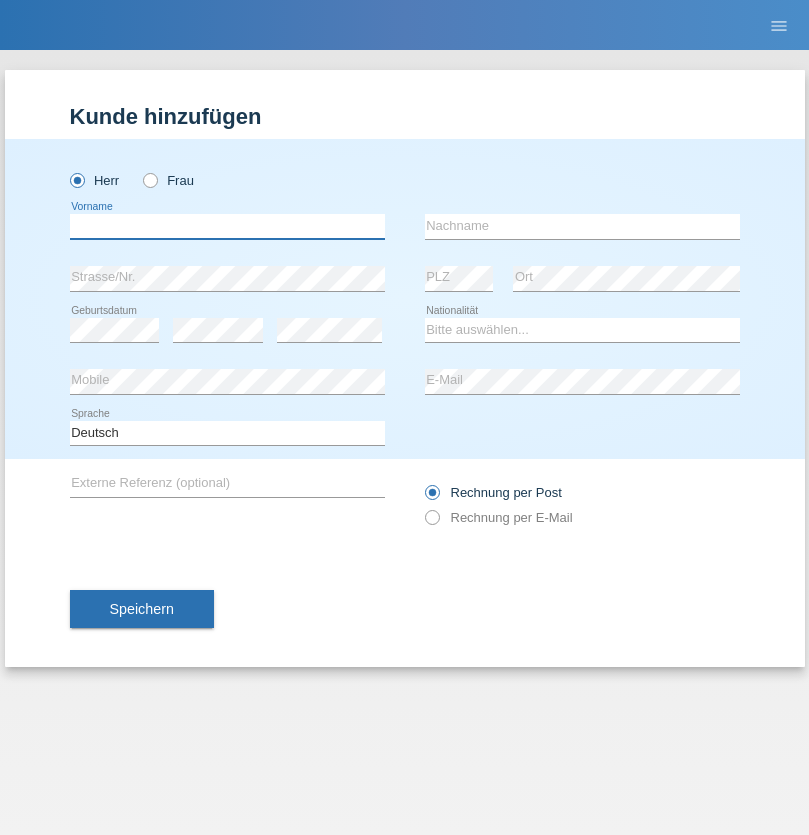 click at bounding box center (227, 226) 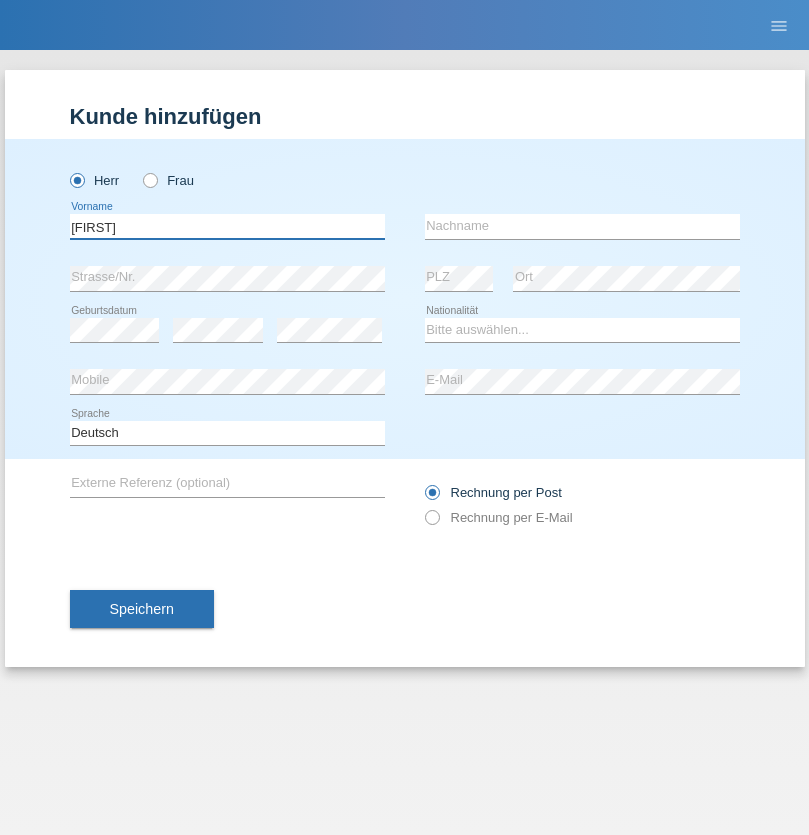 type on "Viktor" 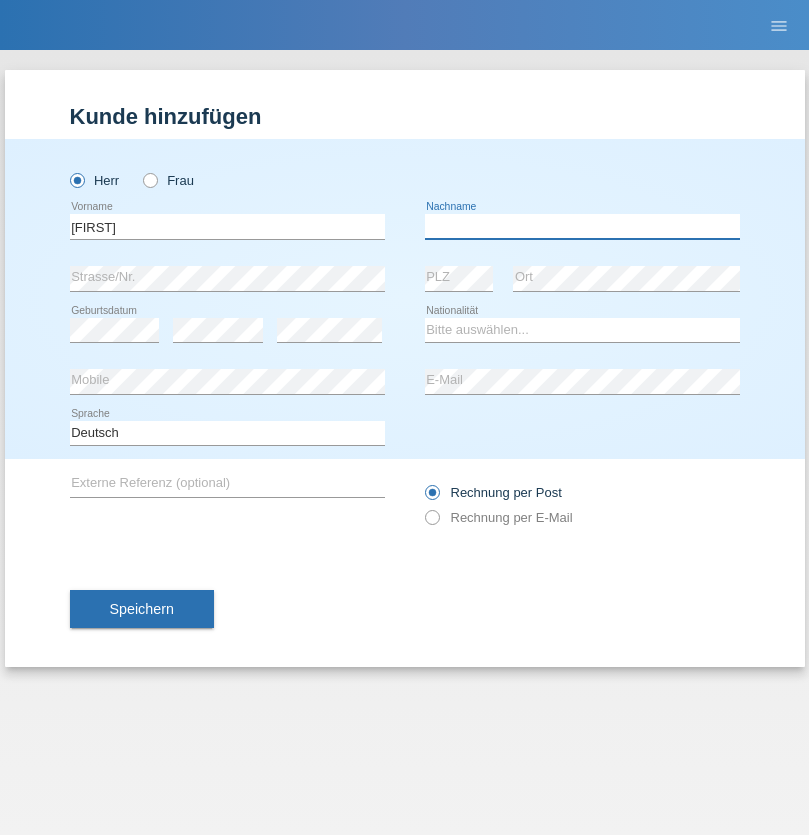 click at bounding box center (582, 226) 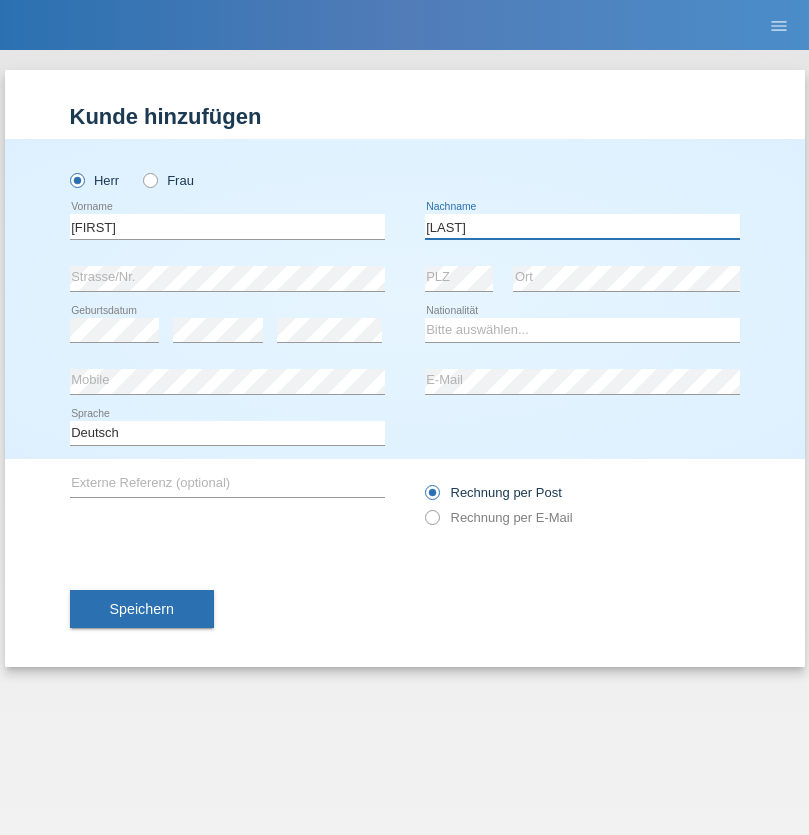 type on "Molnár" 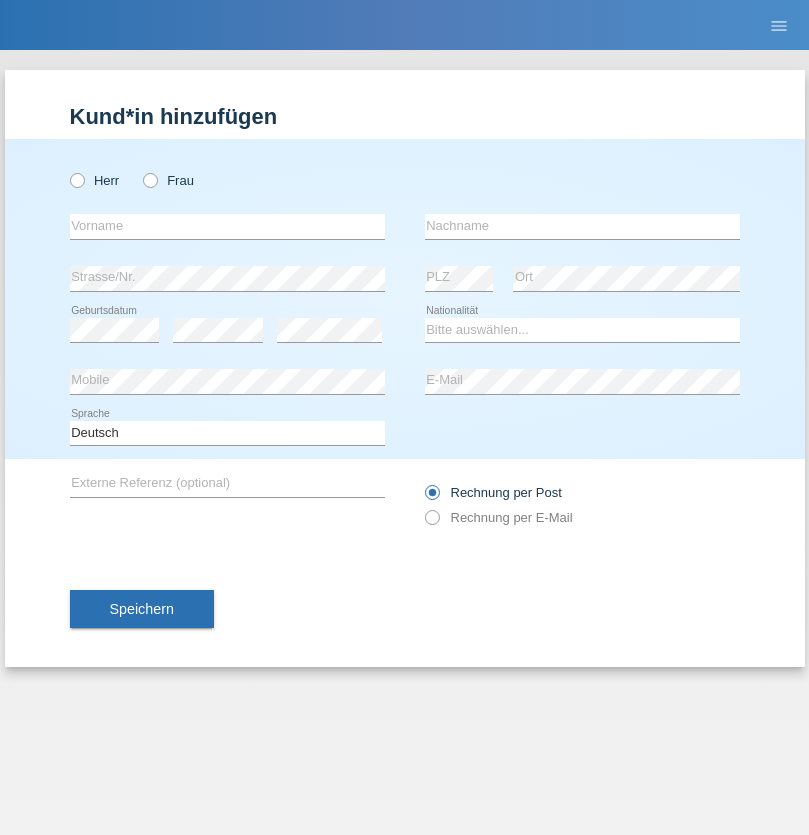 scroll, scrollTop: 0, scrollLeft: 0, axis: both 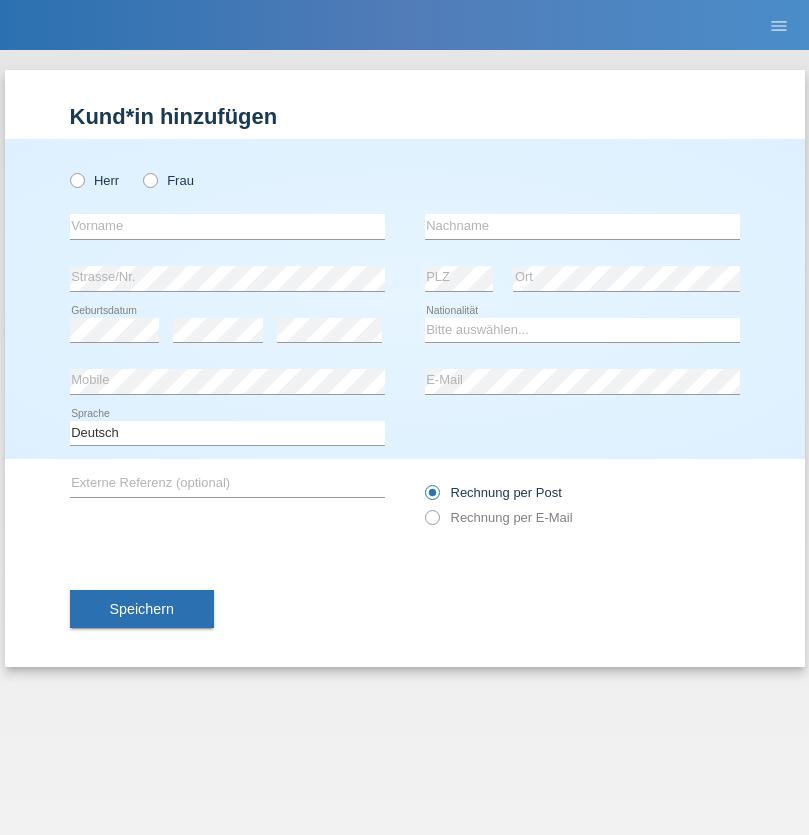 radio on "true" 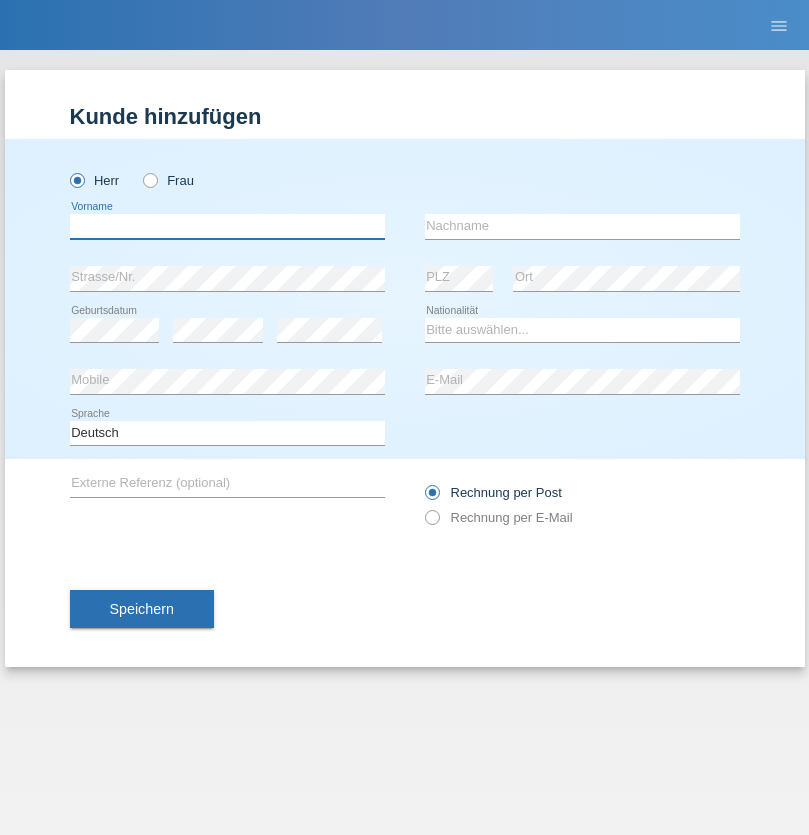 click at bounding box center [227, 226] 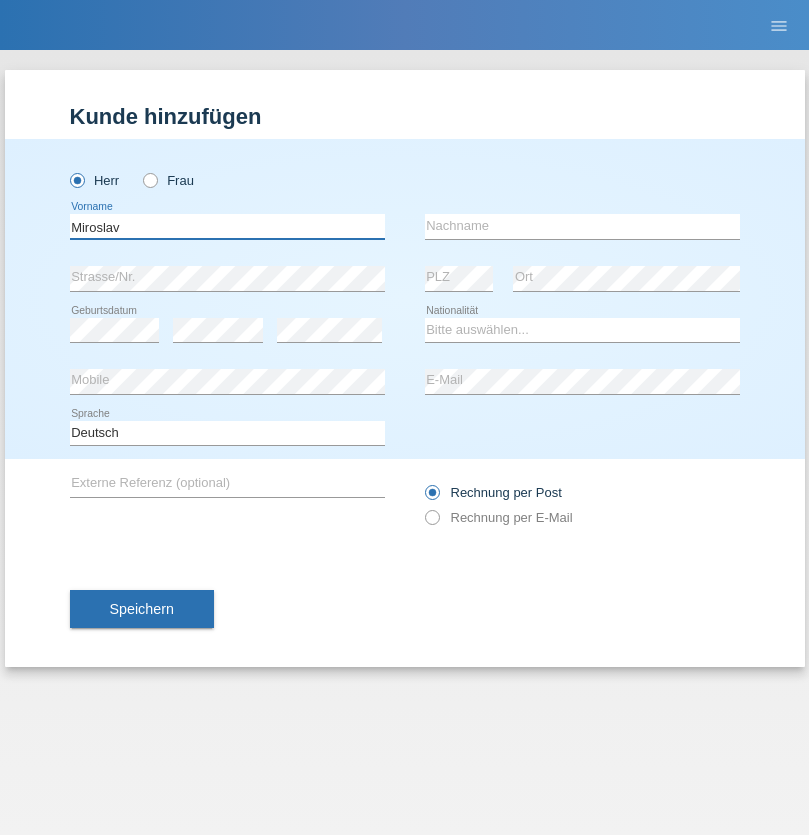 type on "Miroslav" 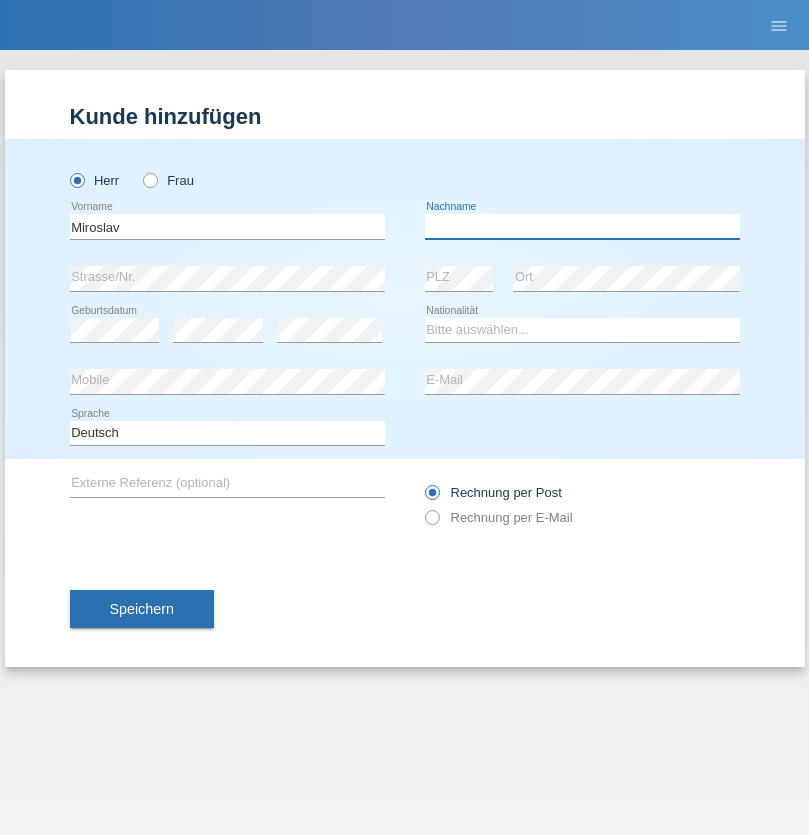 click at bounding box center (582, 226) 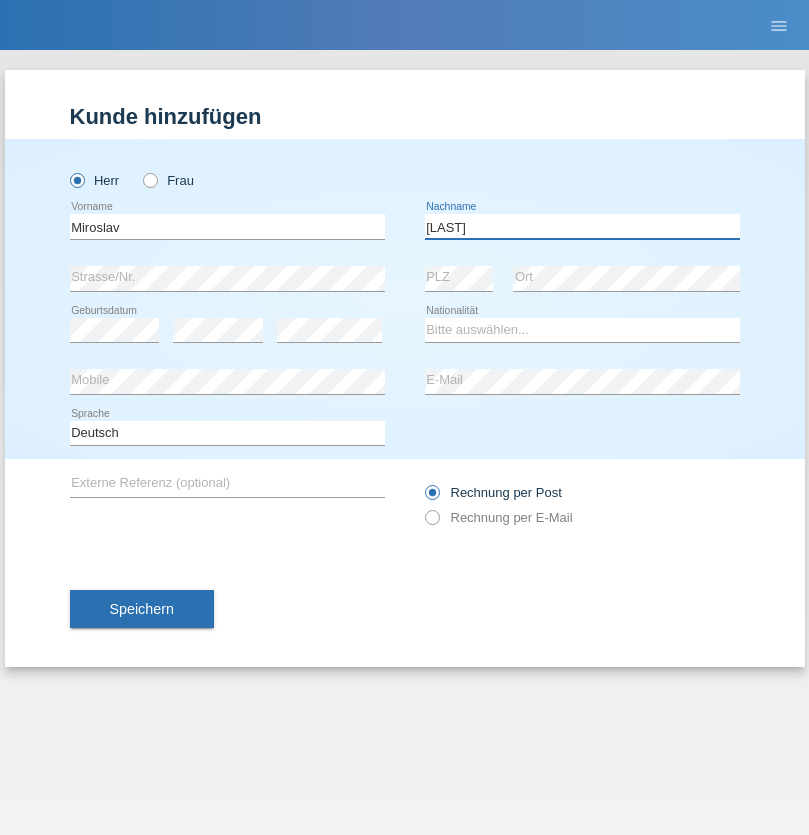 type on "Yordanov" 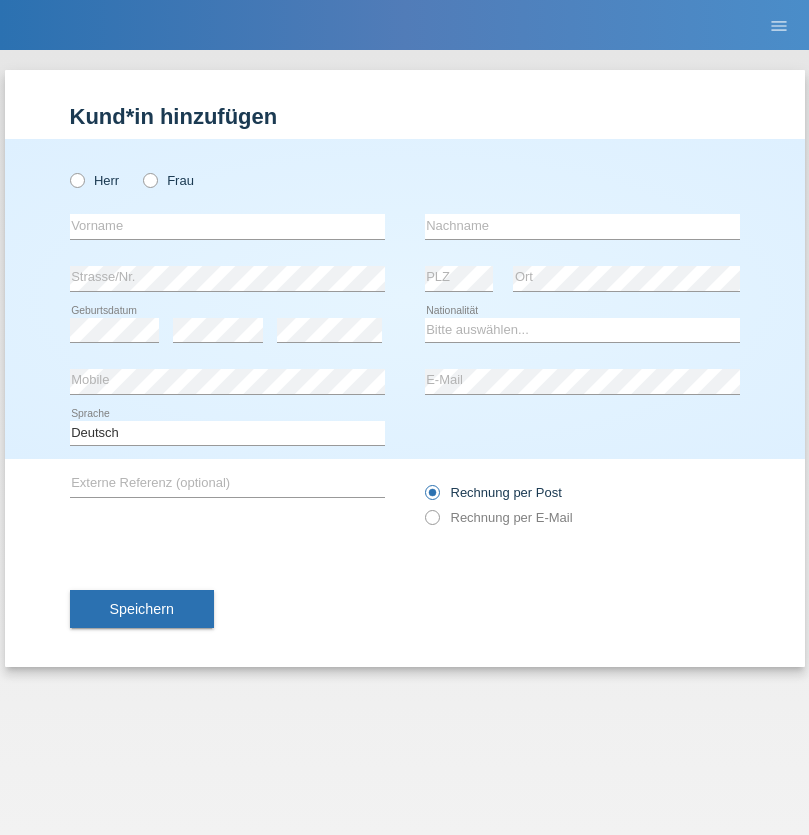 scroll, scrollTop: 0, scrollLeft: 0, axis: both 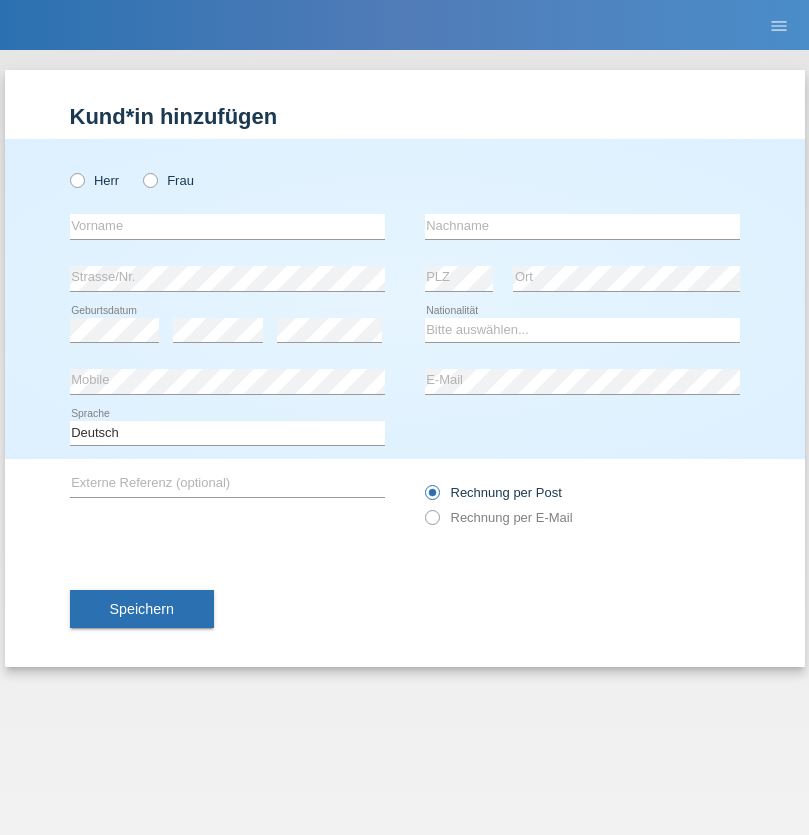 radio on "true" 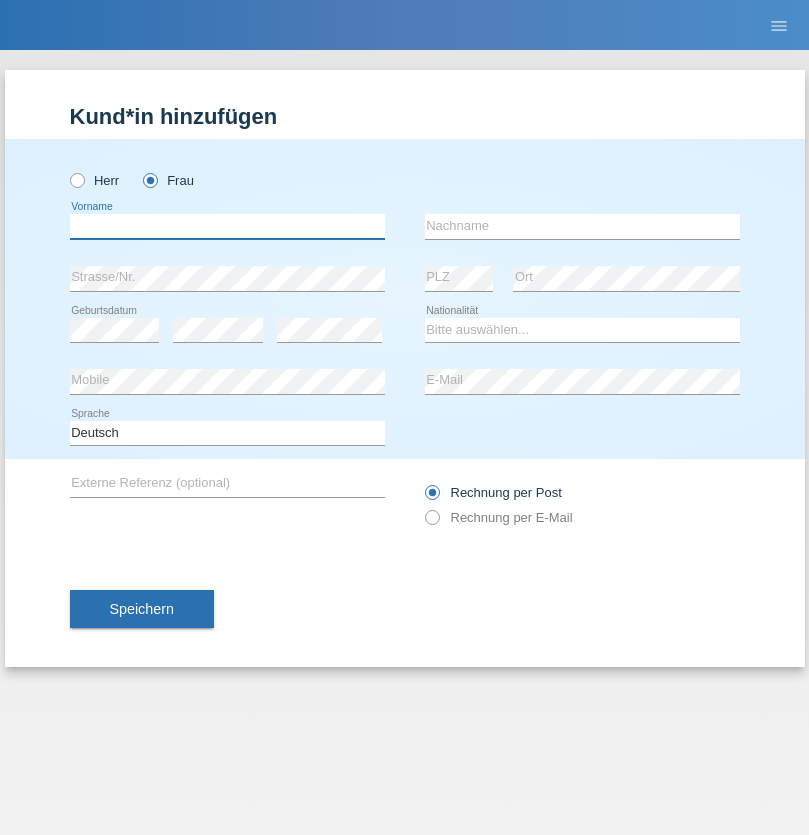 click at bounding box center (227, 226) 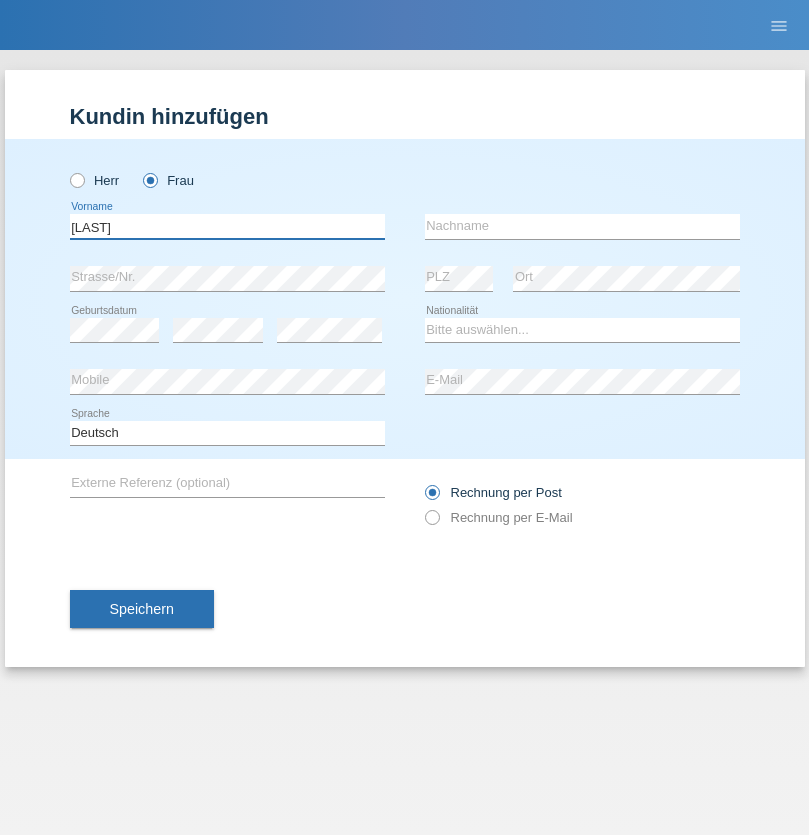 type on "[LAST]" 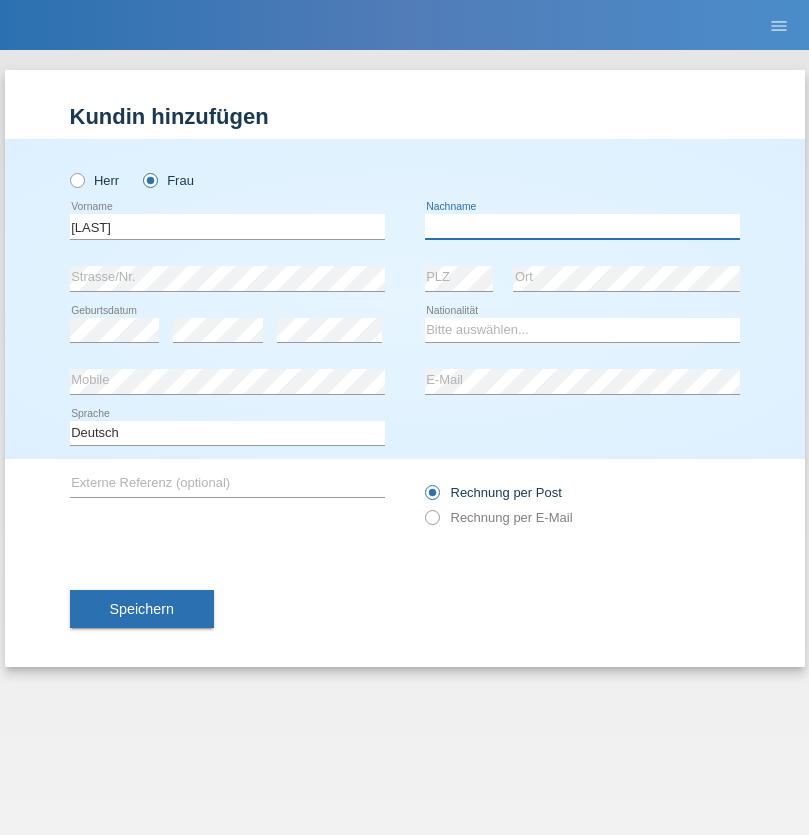 click at bounding box center [582, 226] 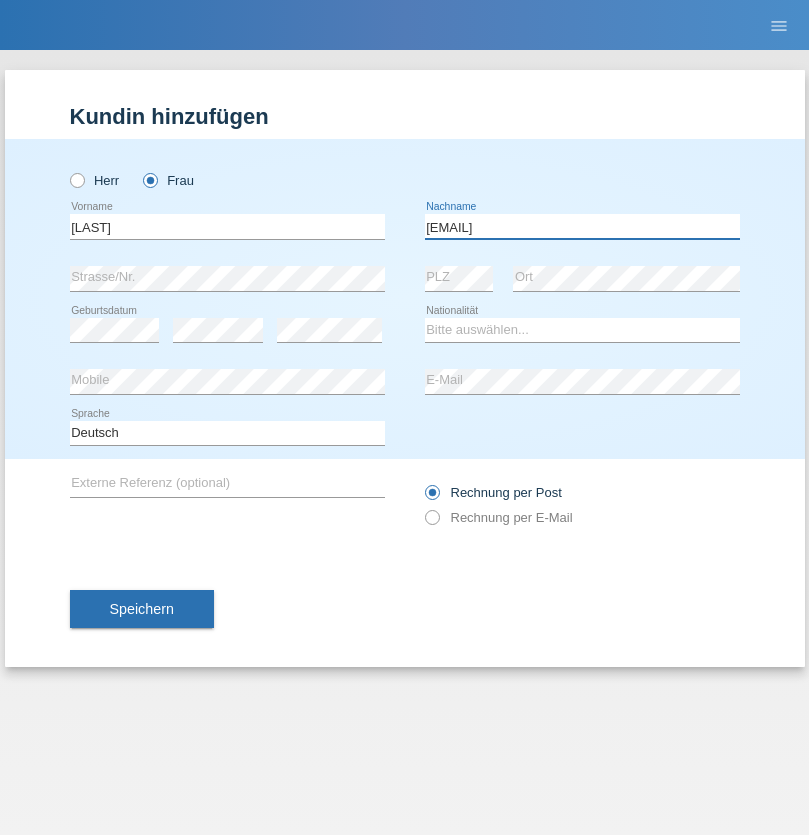 type on "[EMAIL]" 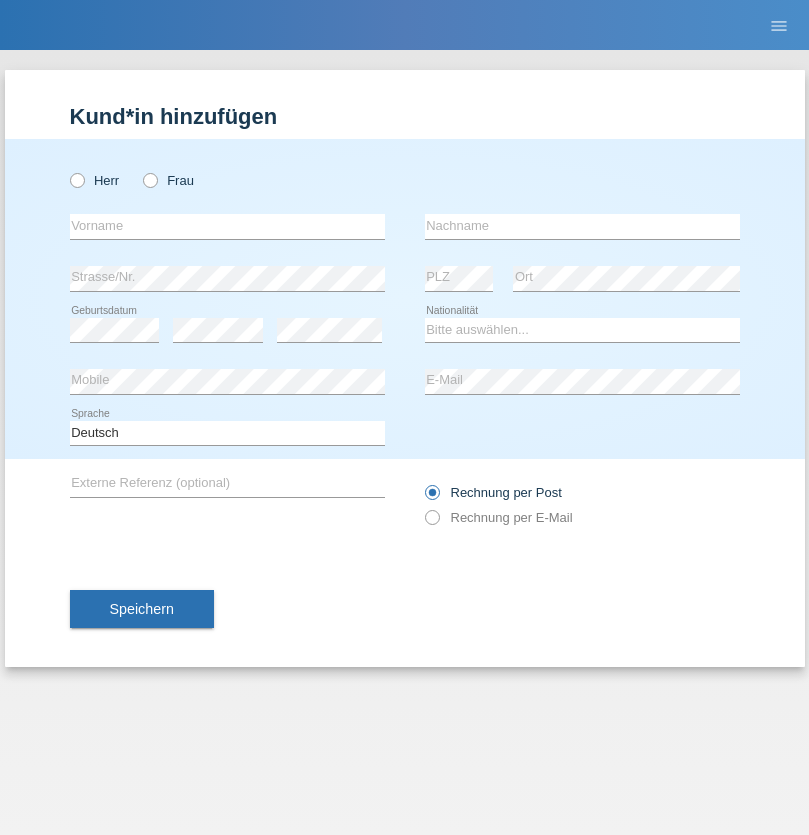 scroll, scrollTop: 0, scrollLeft: 0, axis: both 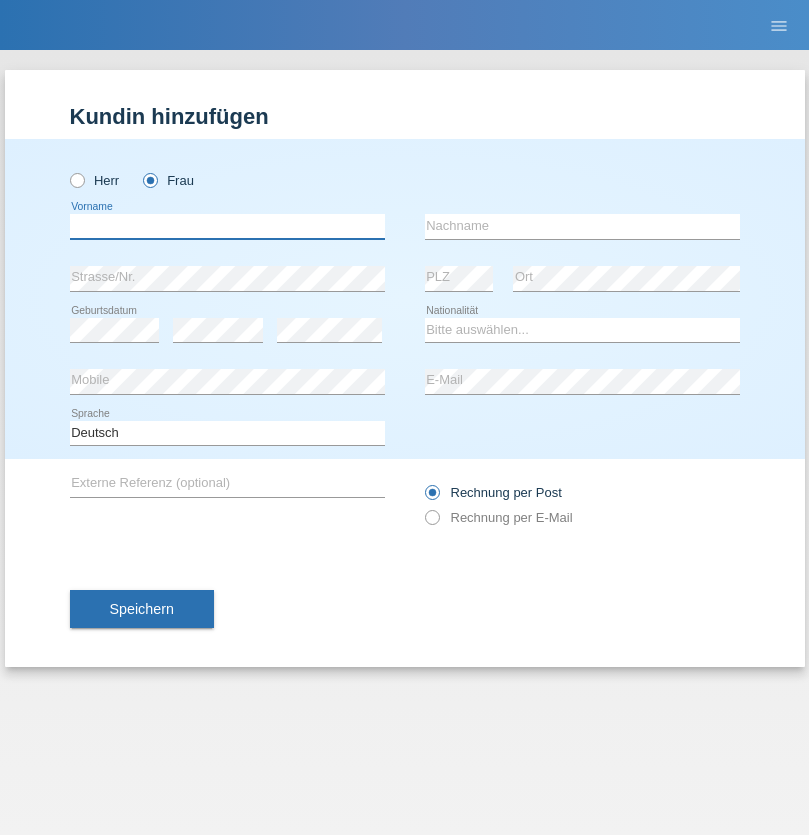 click at bounding box center [227, 226] 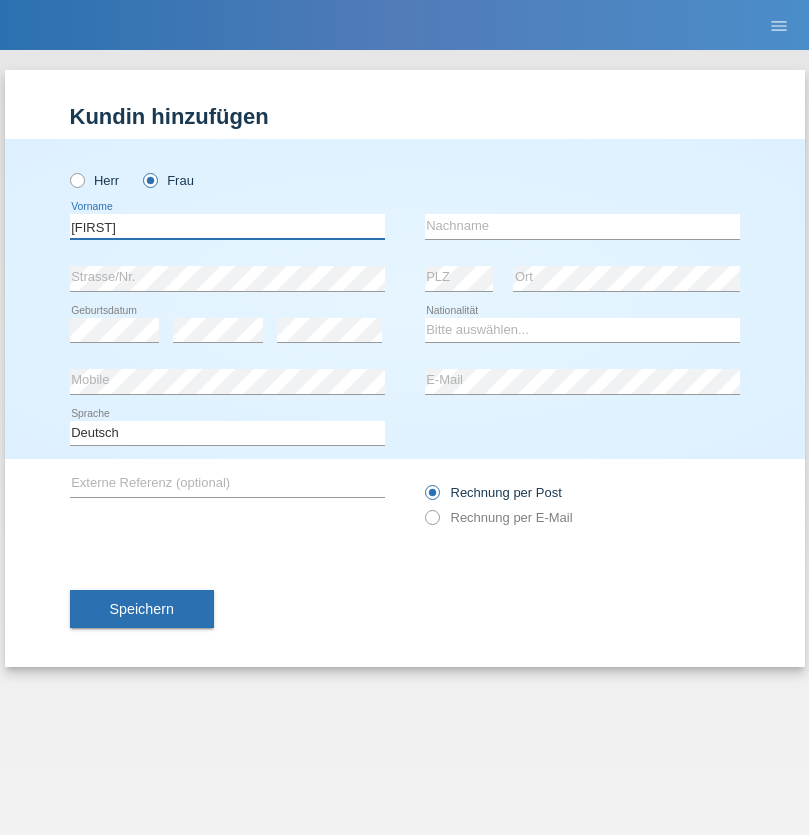type on "Meryem" 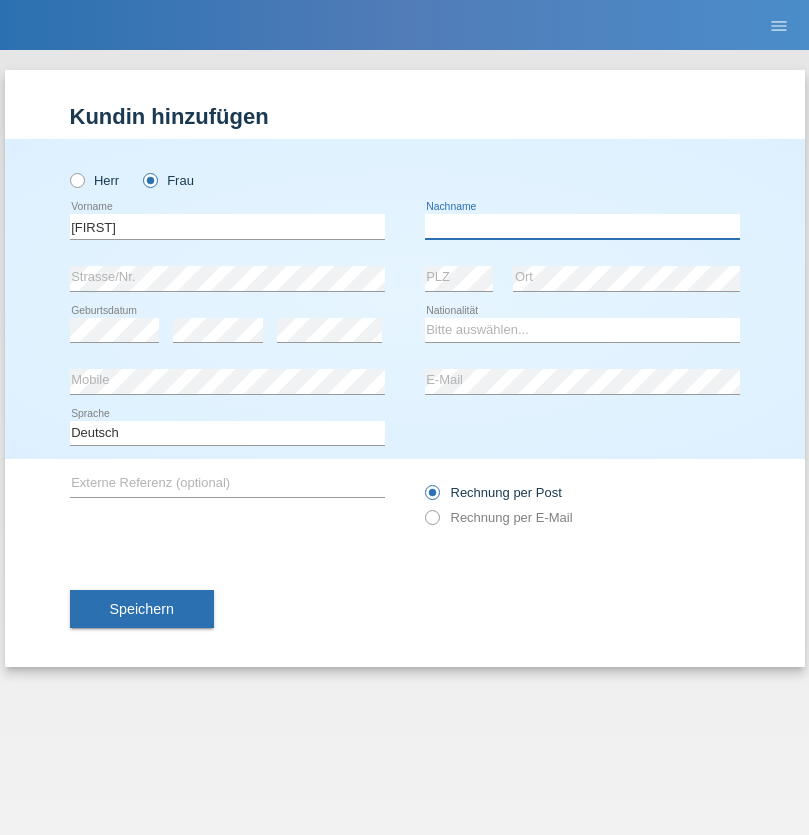 click at bounding box center [582, 226] 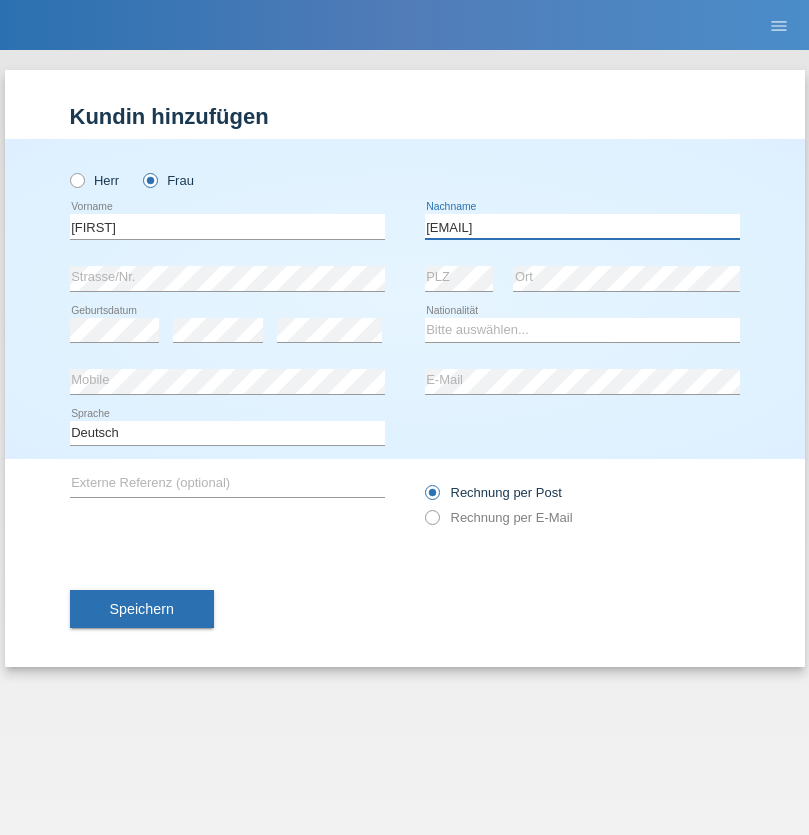 type on "meryemy@hotmail.com" 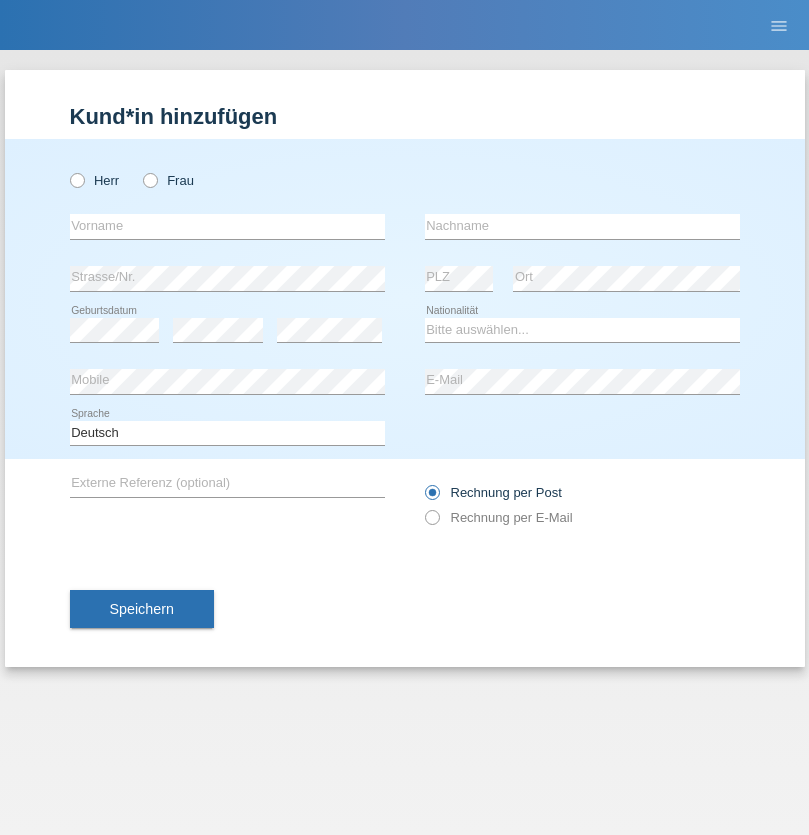 scroll, scrollTop: 0, scrollLeft: 0, axis: both 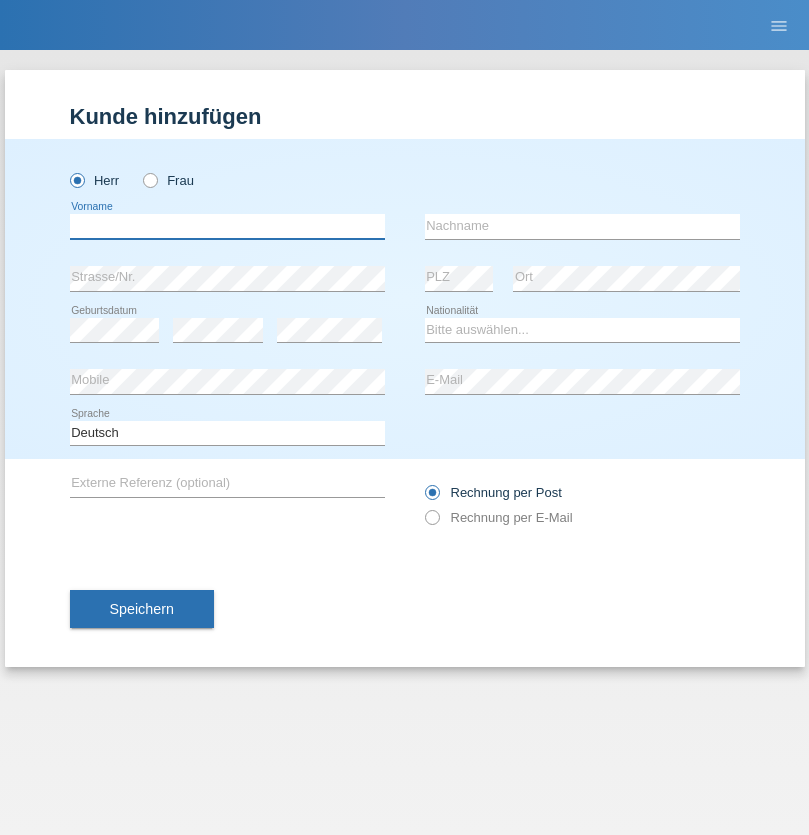 click at bounding box center [227, 226] 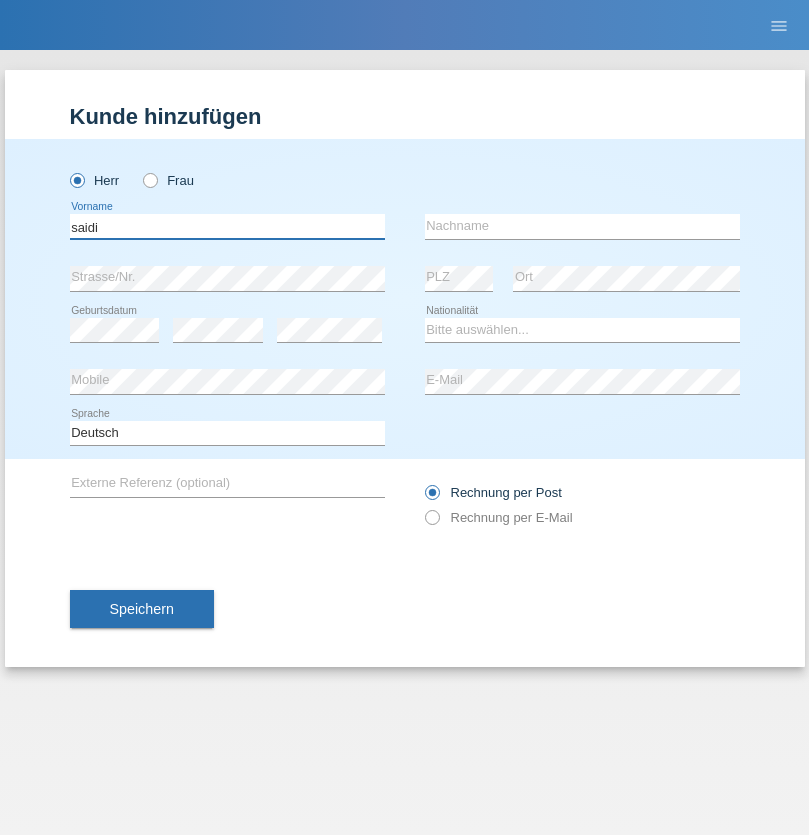 type on "saidi" 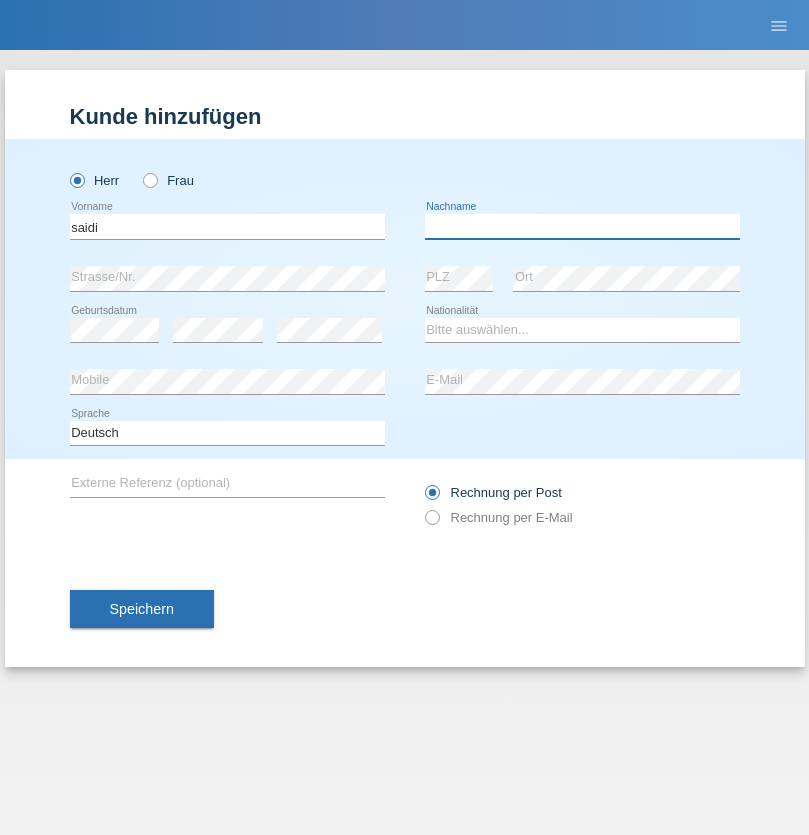 click at bounding box center [582, 226] 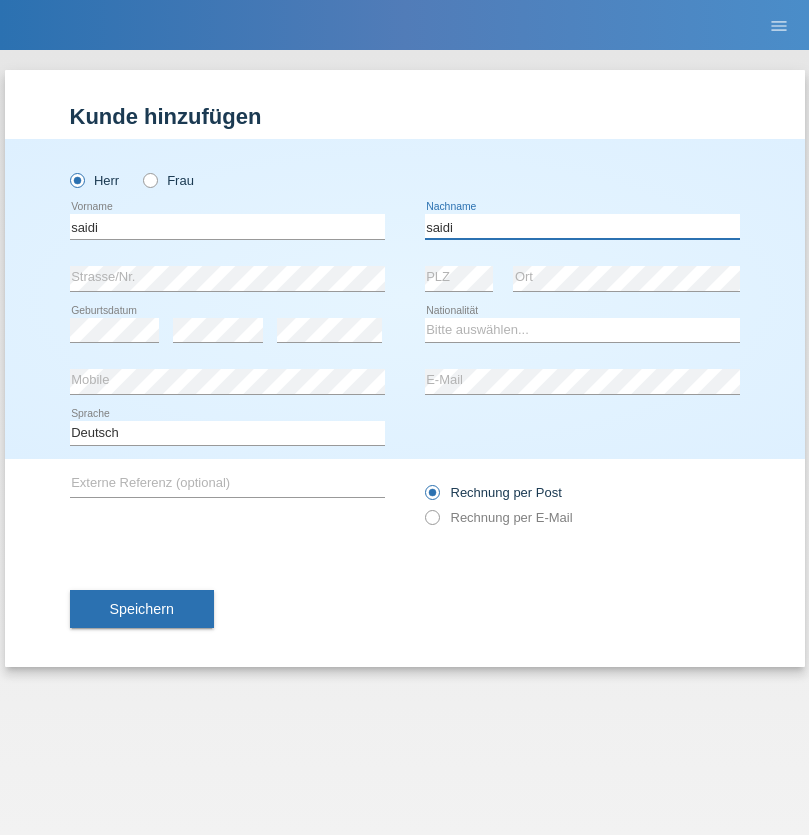type on "saidi" 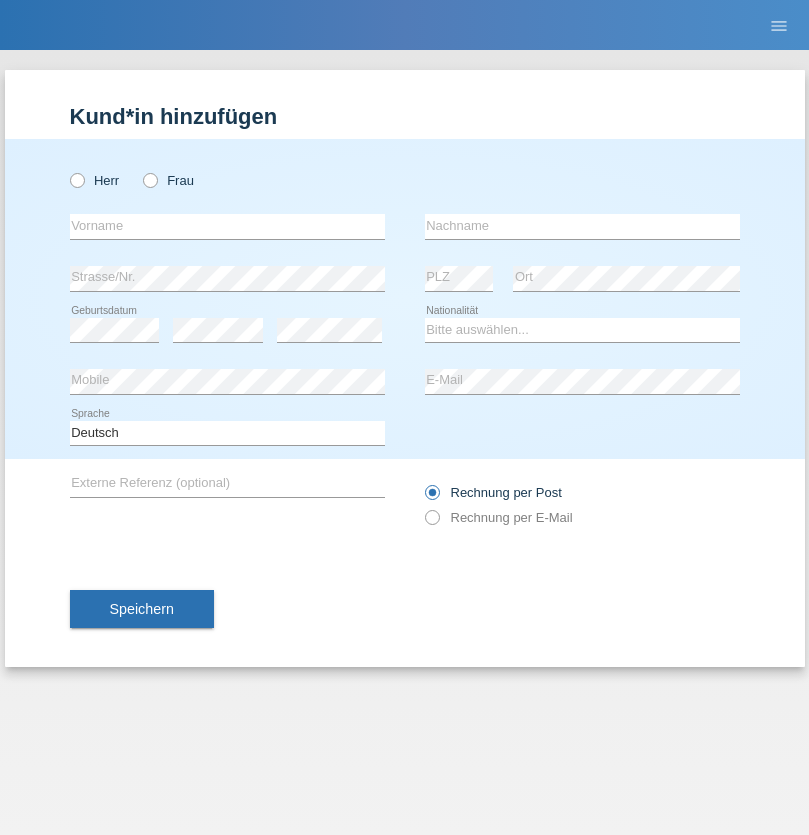 scroll, scrollTop: 0, scrollLeft: 0, axis: both 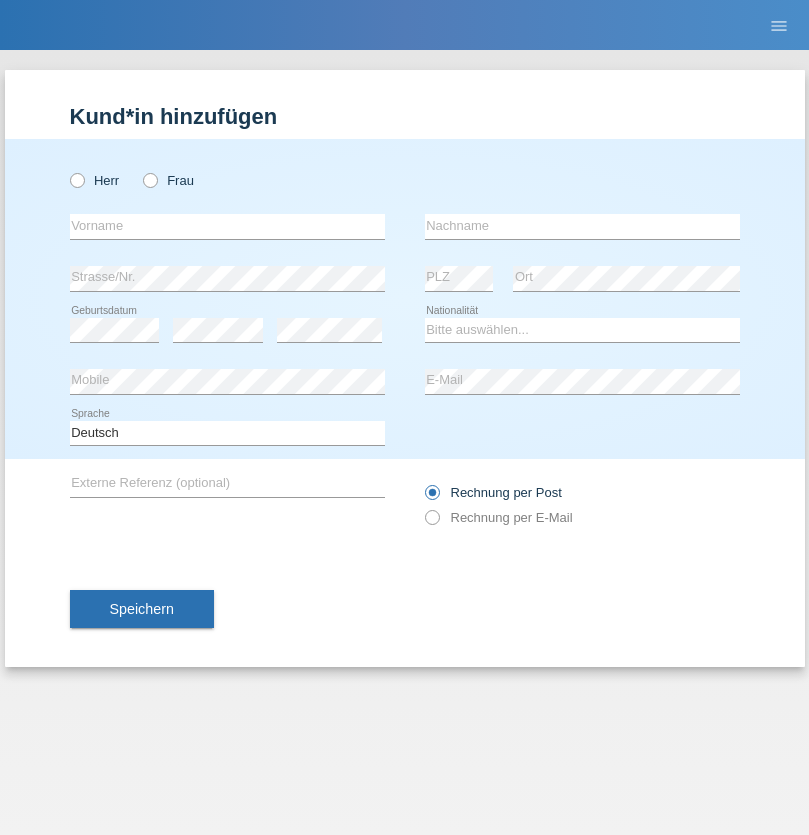 radio on "true" 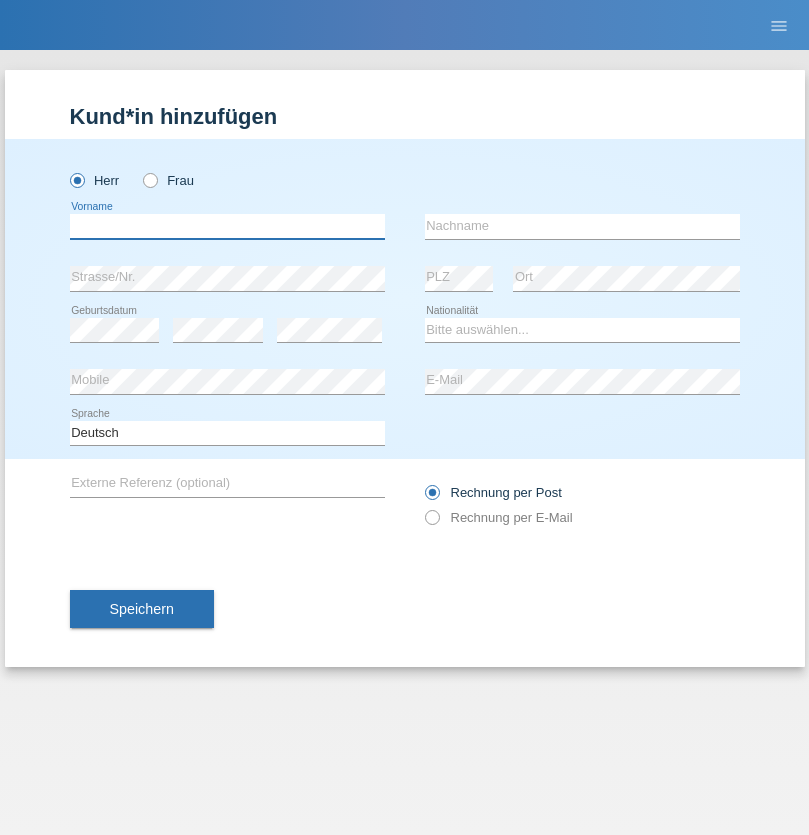 click at bounding box center (227, 226) 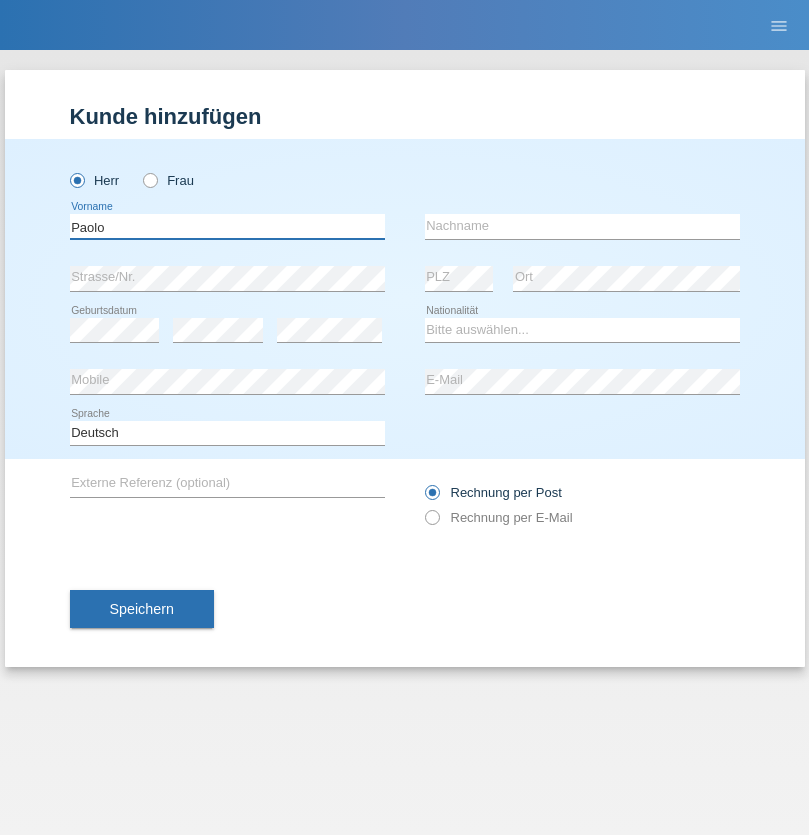 type on "Paolo" 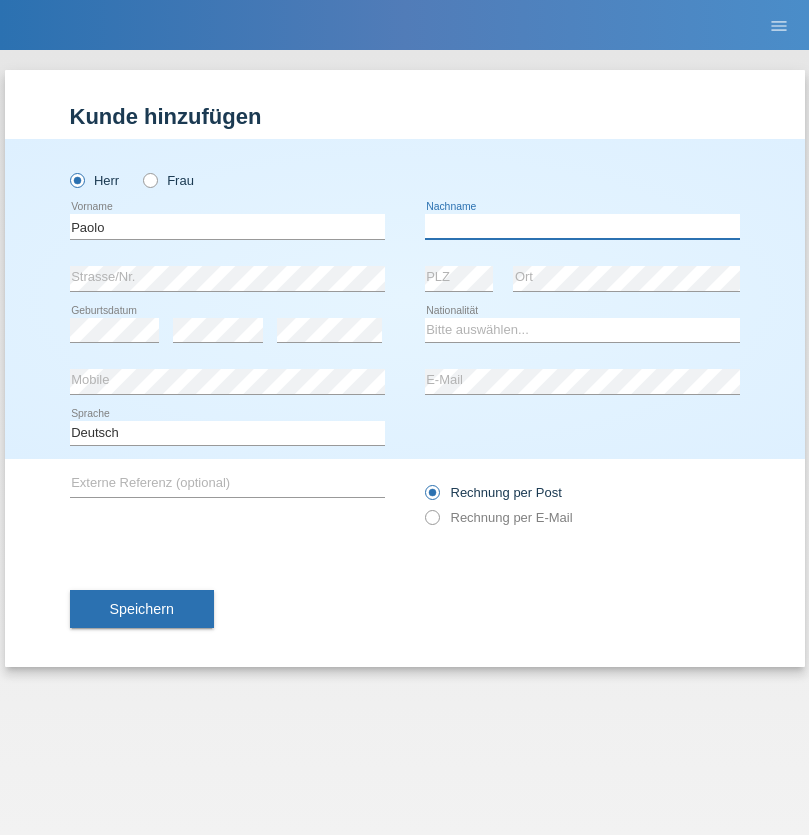 click at bounding box center (582, 226) 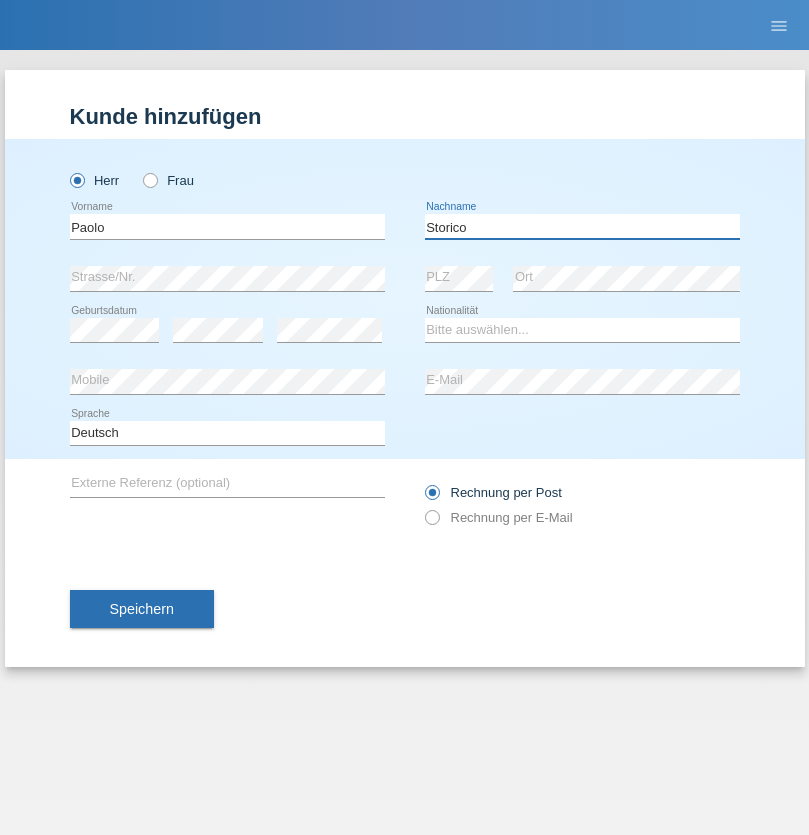 type on "Storico" 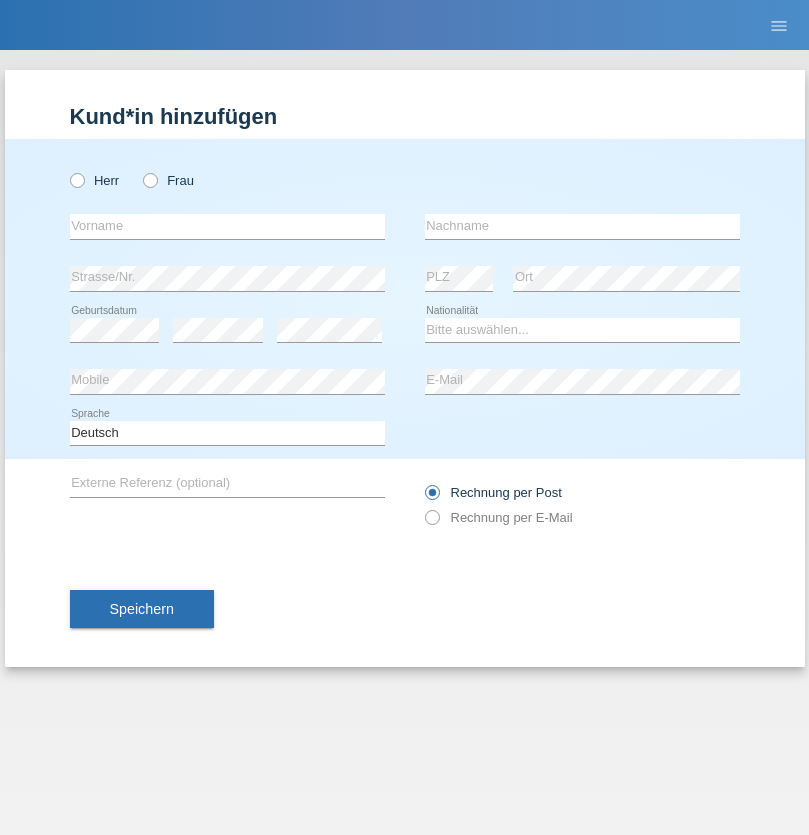 scroll, scrollTop: 0, scrollLeft: 0, axis: both 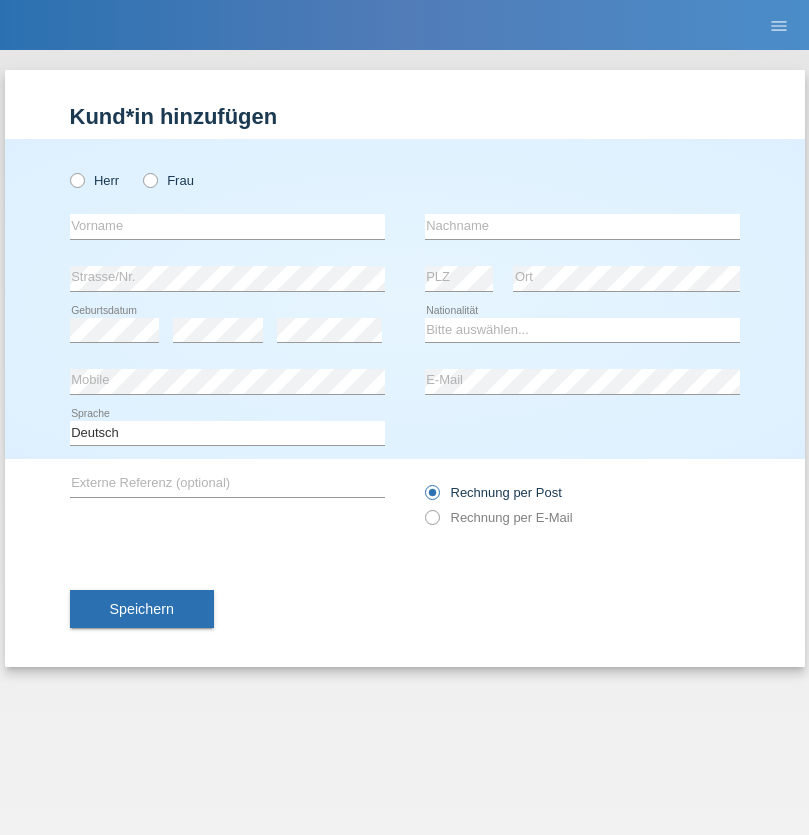 radio on "true" 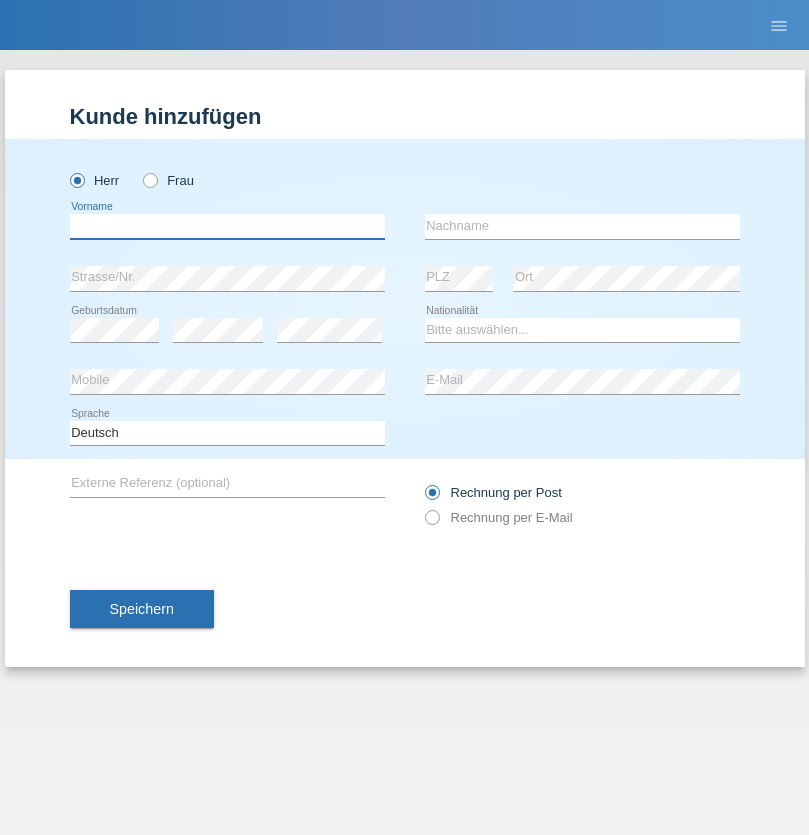click at bounding box center [227, 226] 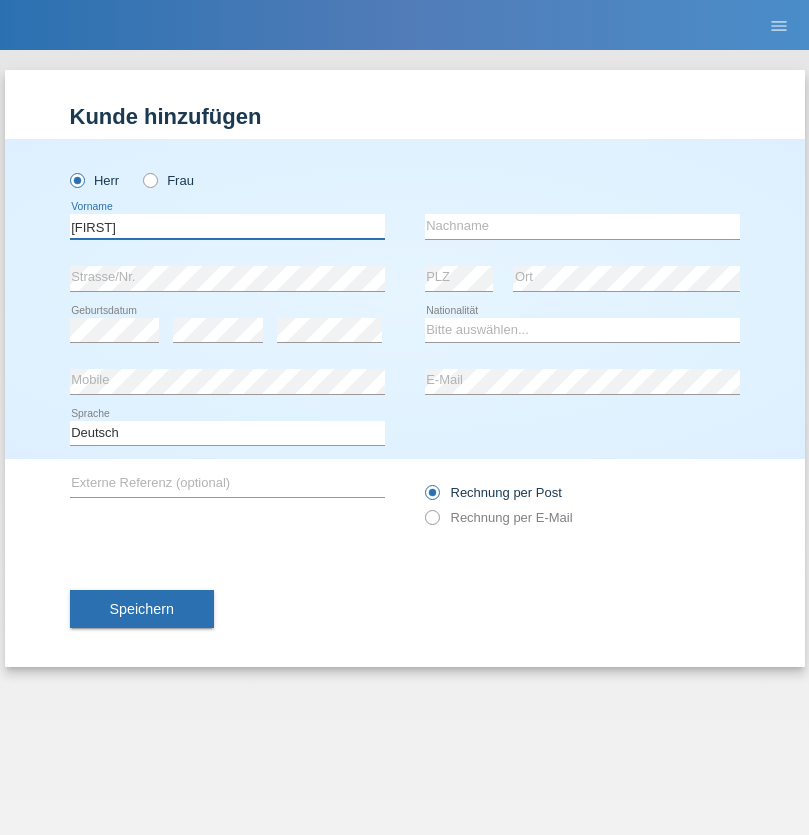 type on "[FIRST]" 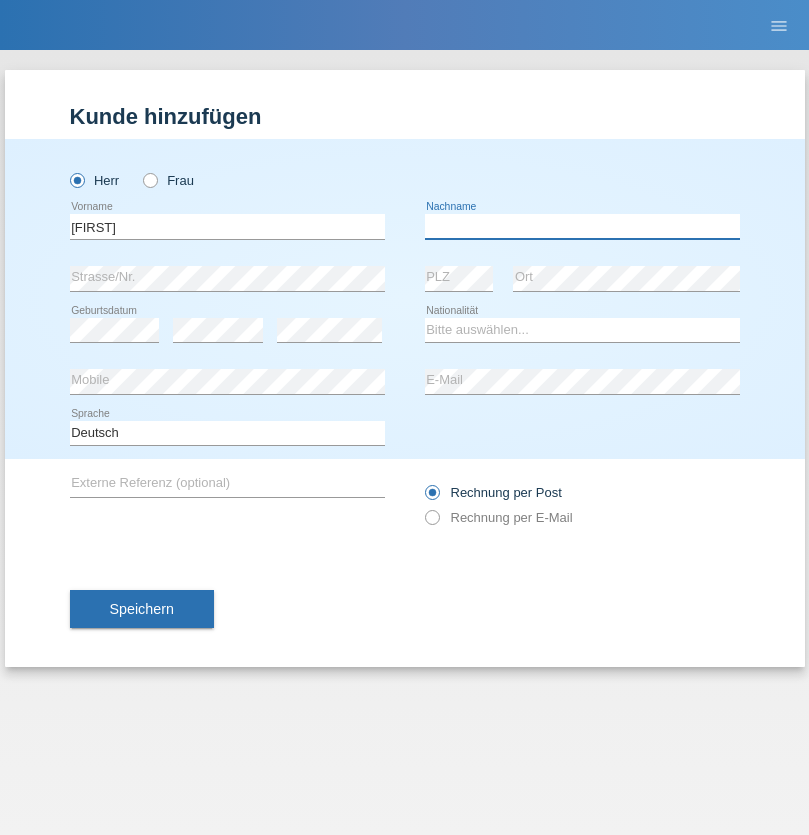 click at bounding box center (582, 226) 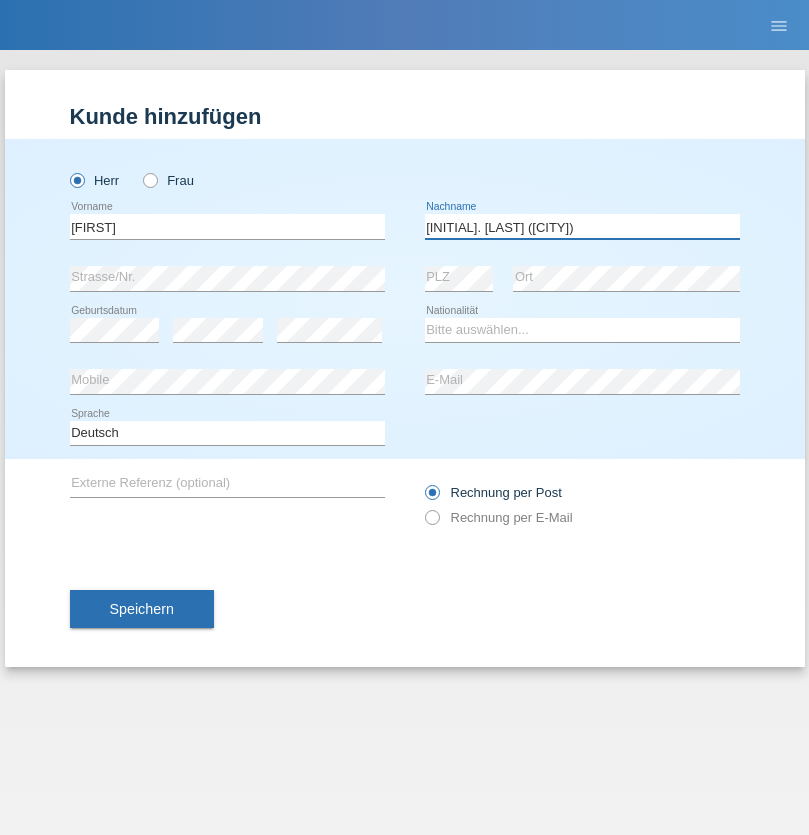 type on "[INITIAL]. [LAST] ([CITY])" 